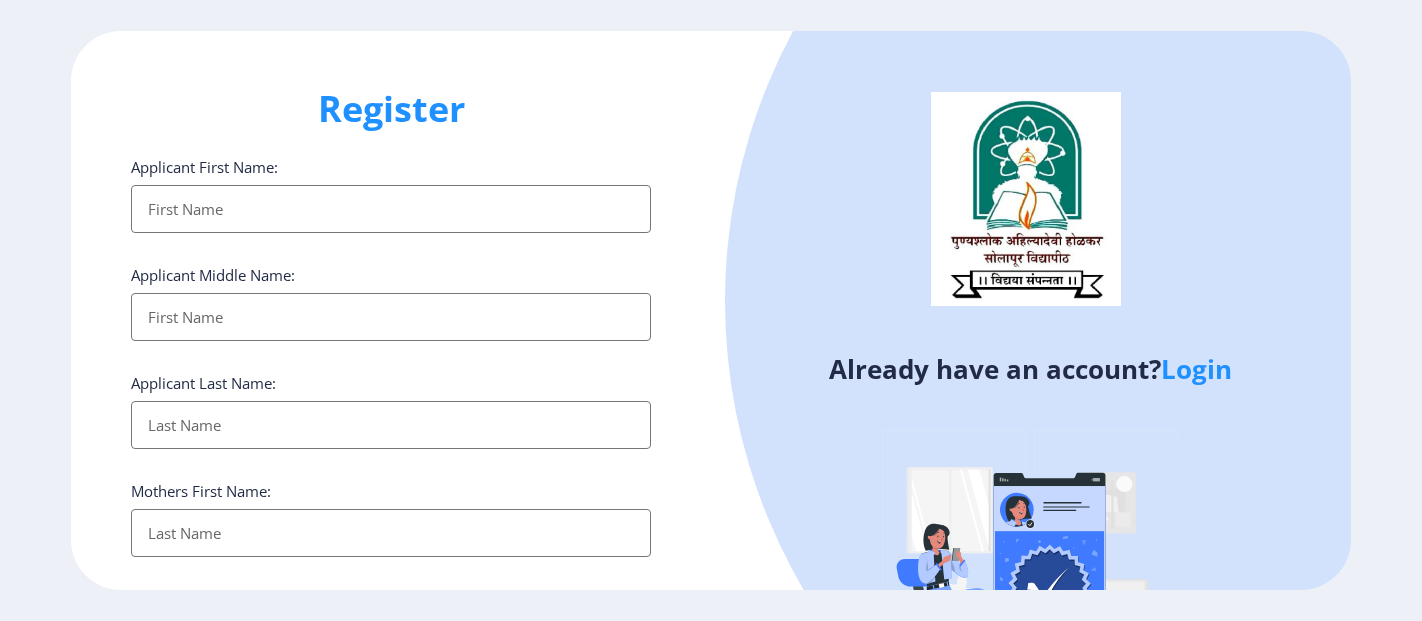 select 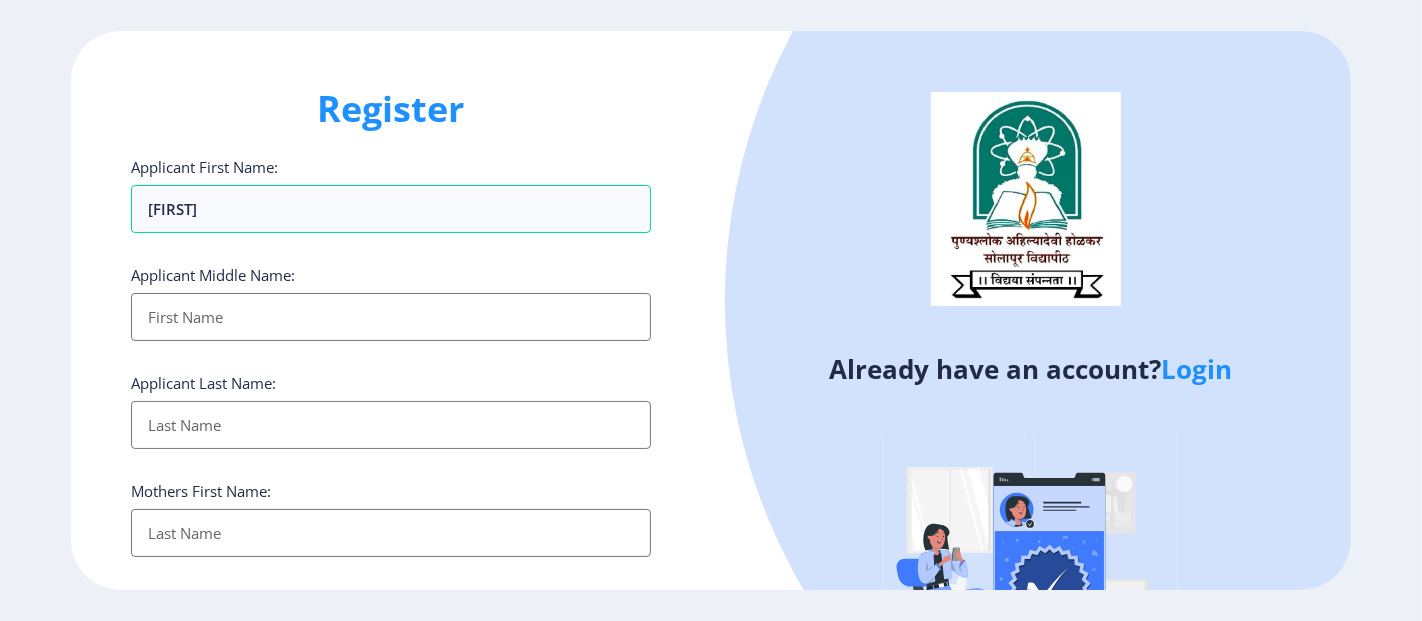 type on "[FIRST]" 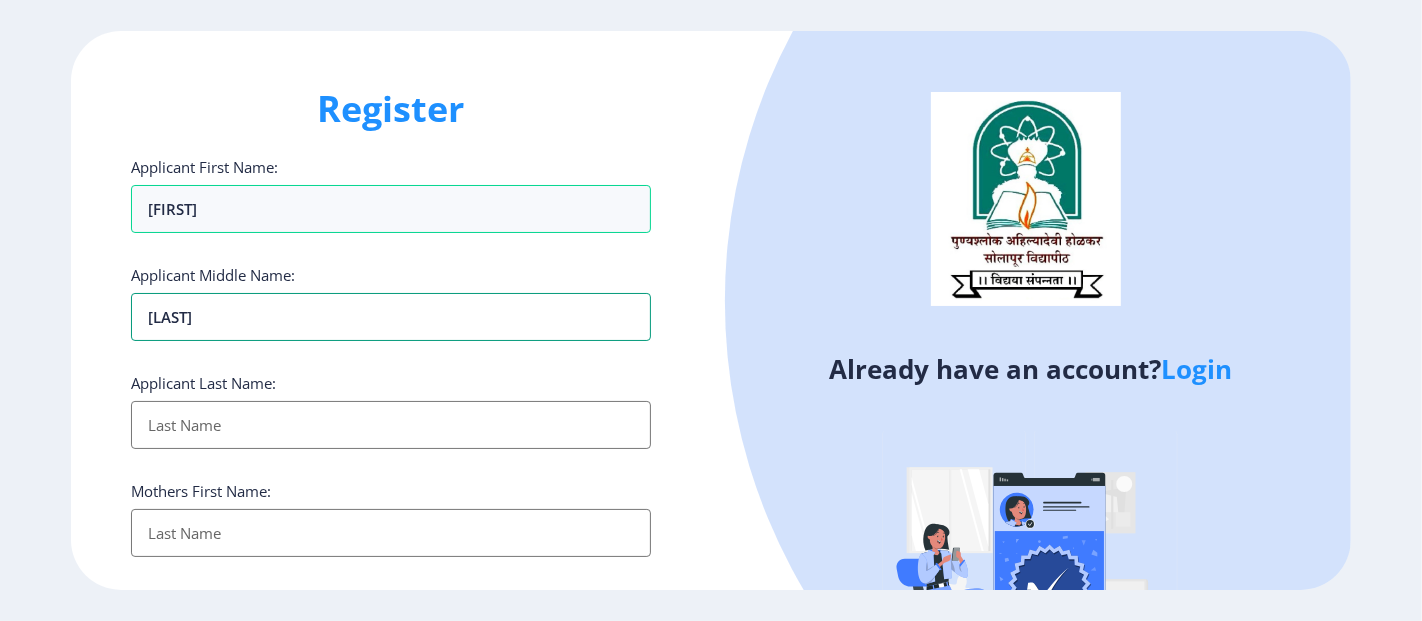type on "[LAST]" 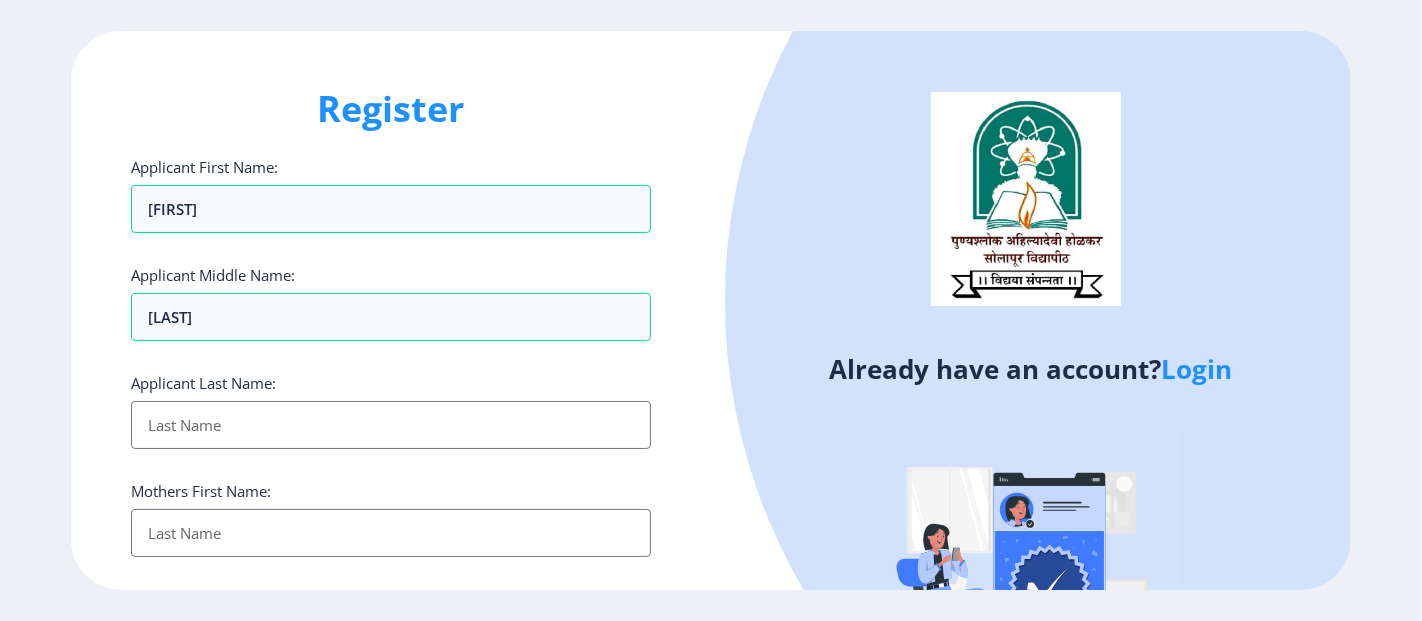 click on "Applicant First Name:" at bounding box center [391, 425] 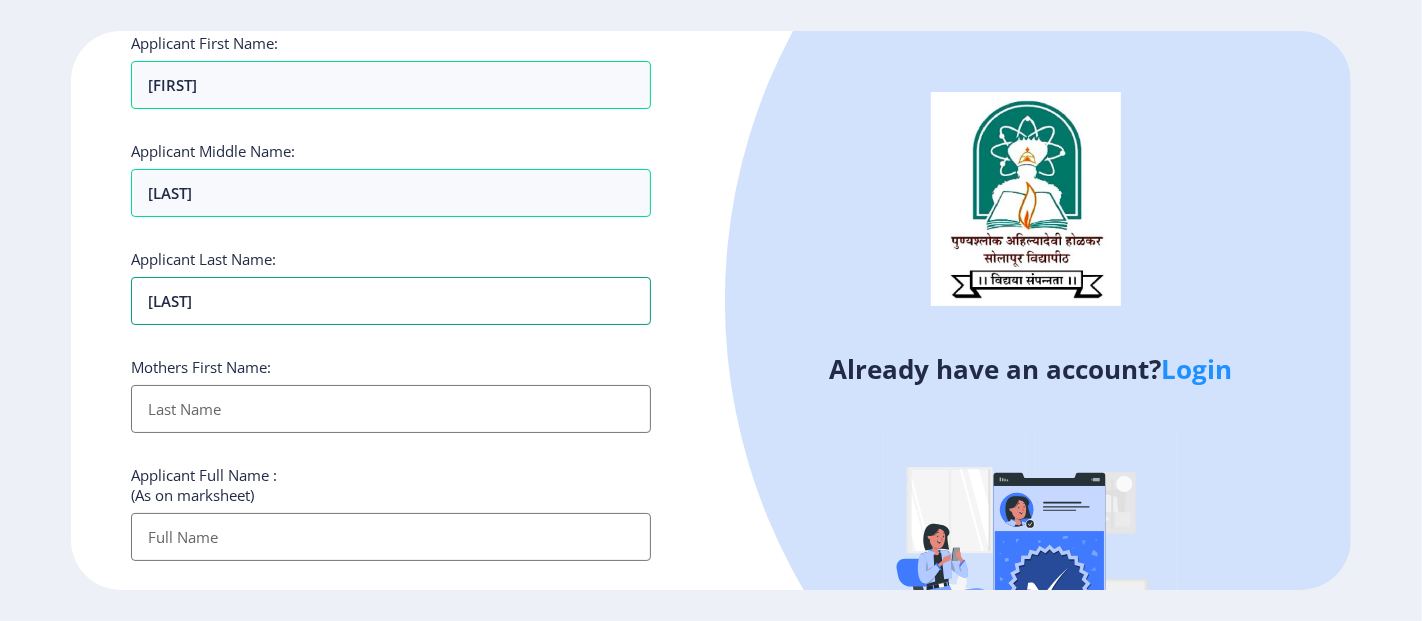 scroll, scrollTop: 125, scrollLeft: 0, axis: vertical 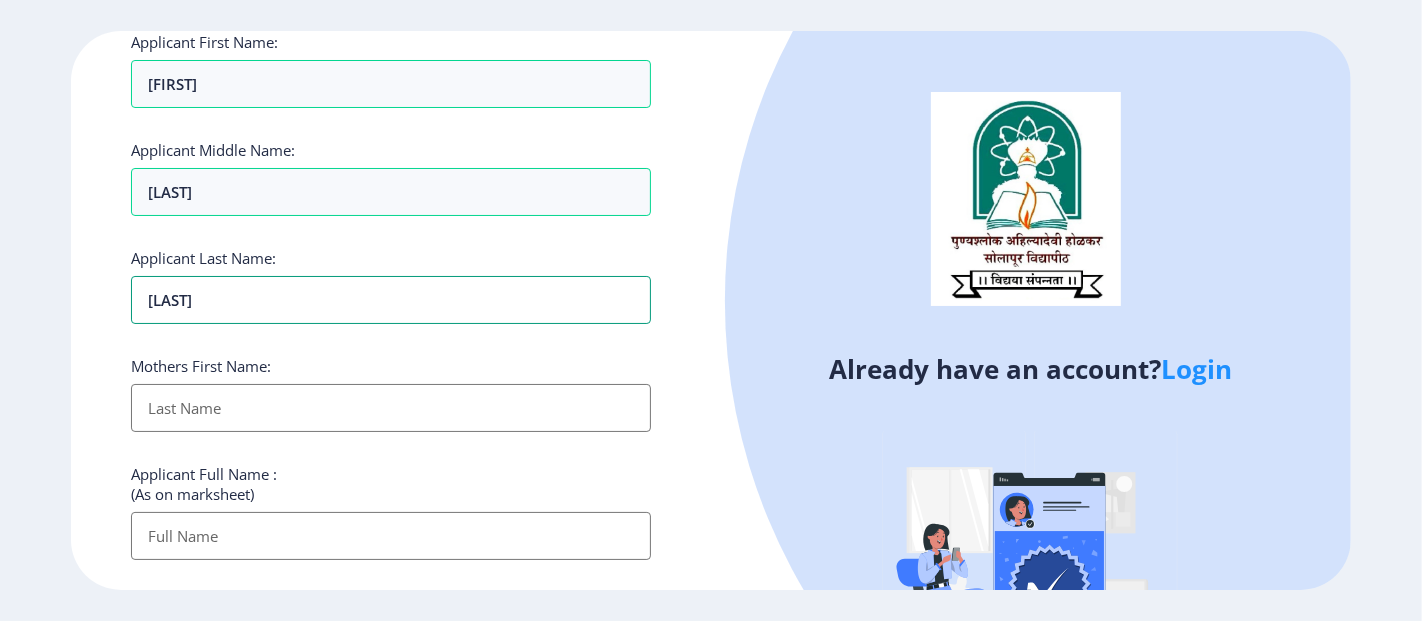 type on "[LAST]" 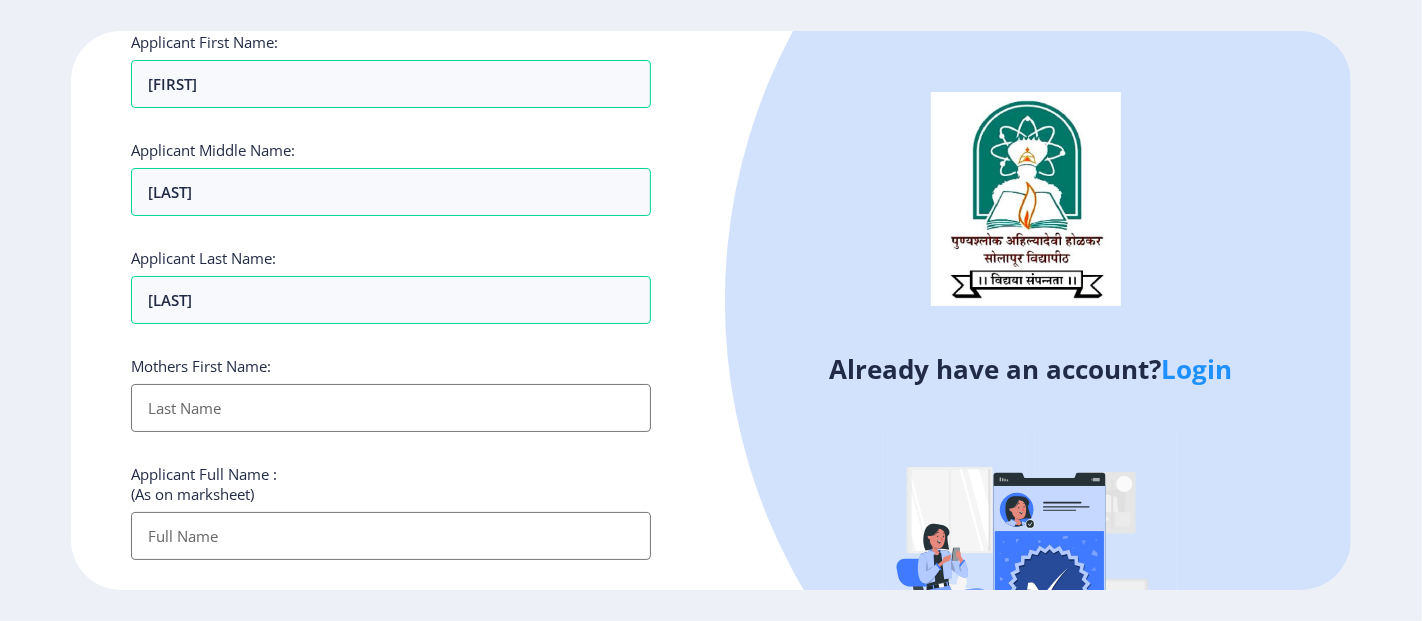 click on "Applicant First Name:" at bounding box center [391, 408] 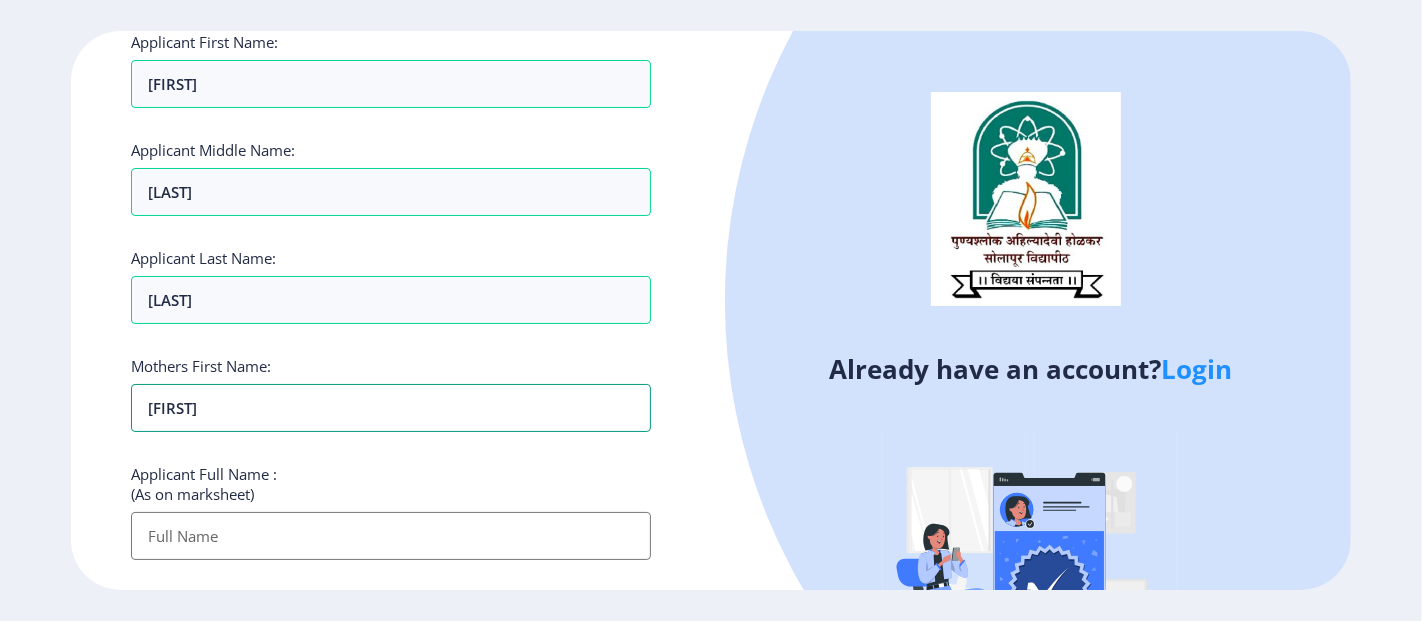 scroll, scrollTop: 212, scrollLeft: 0, axis: vertical 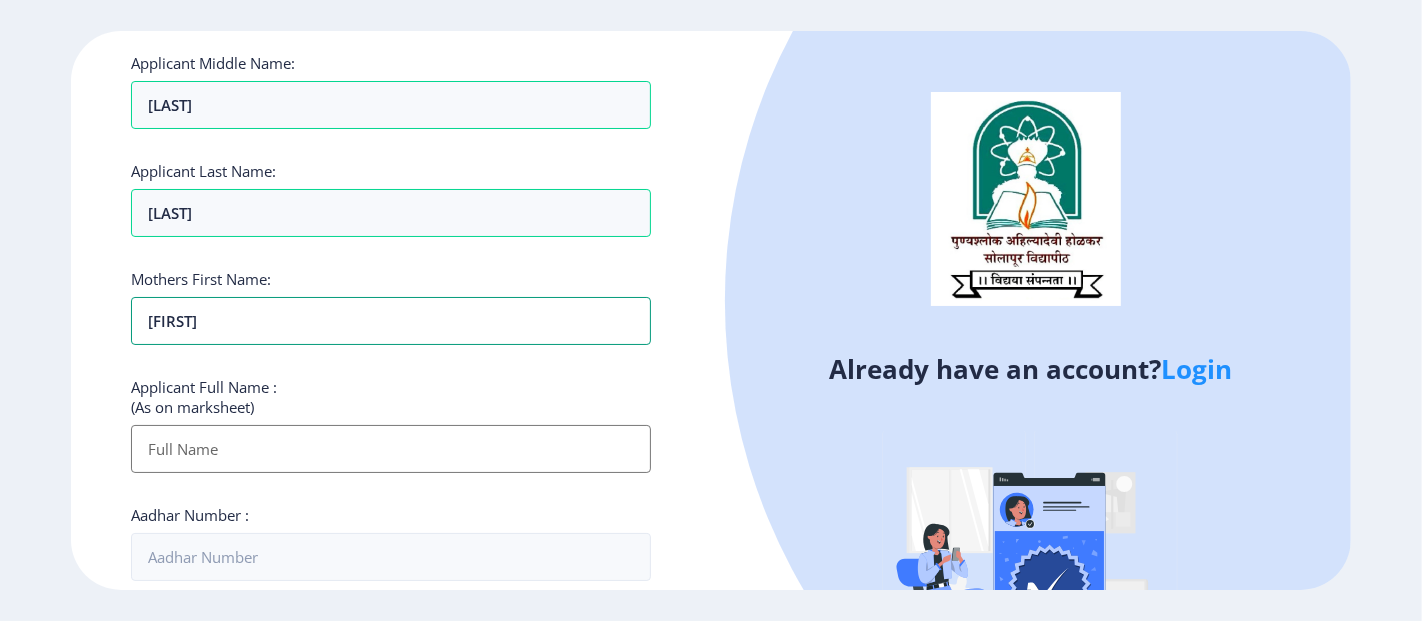 type on "[FIRST]" 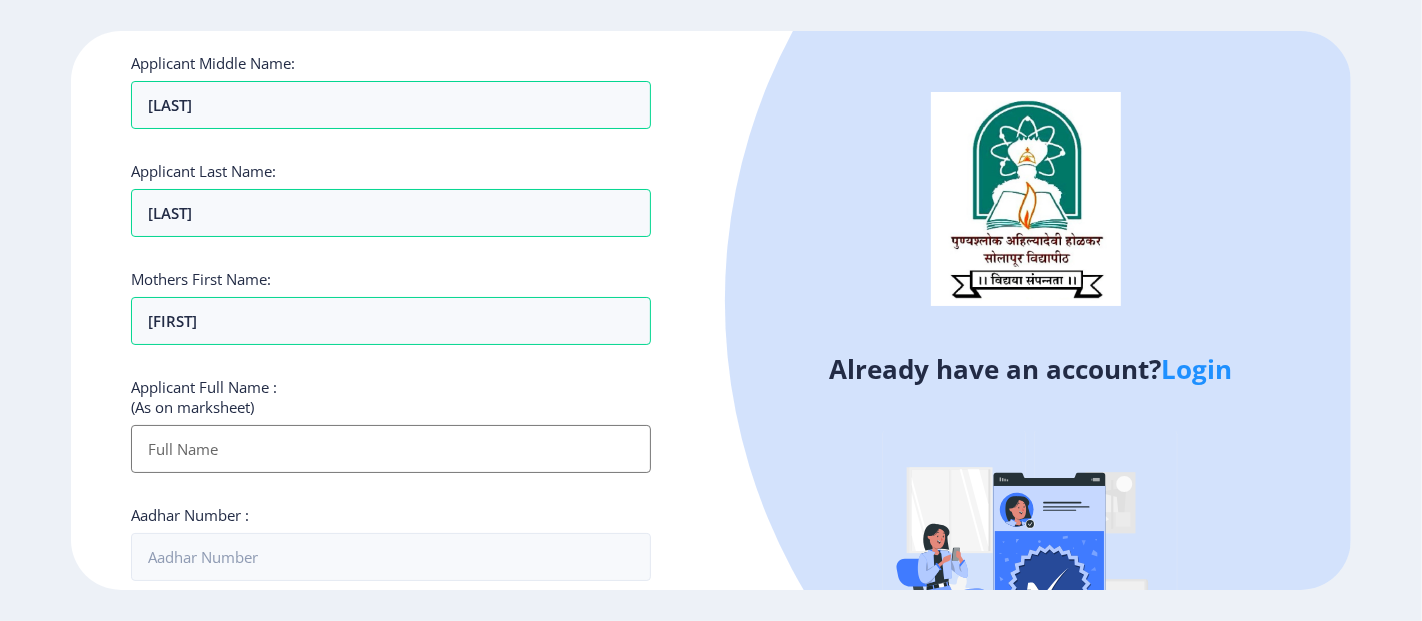 click on "Applicant First Name:" at bounding box center [391, 449] 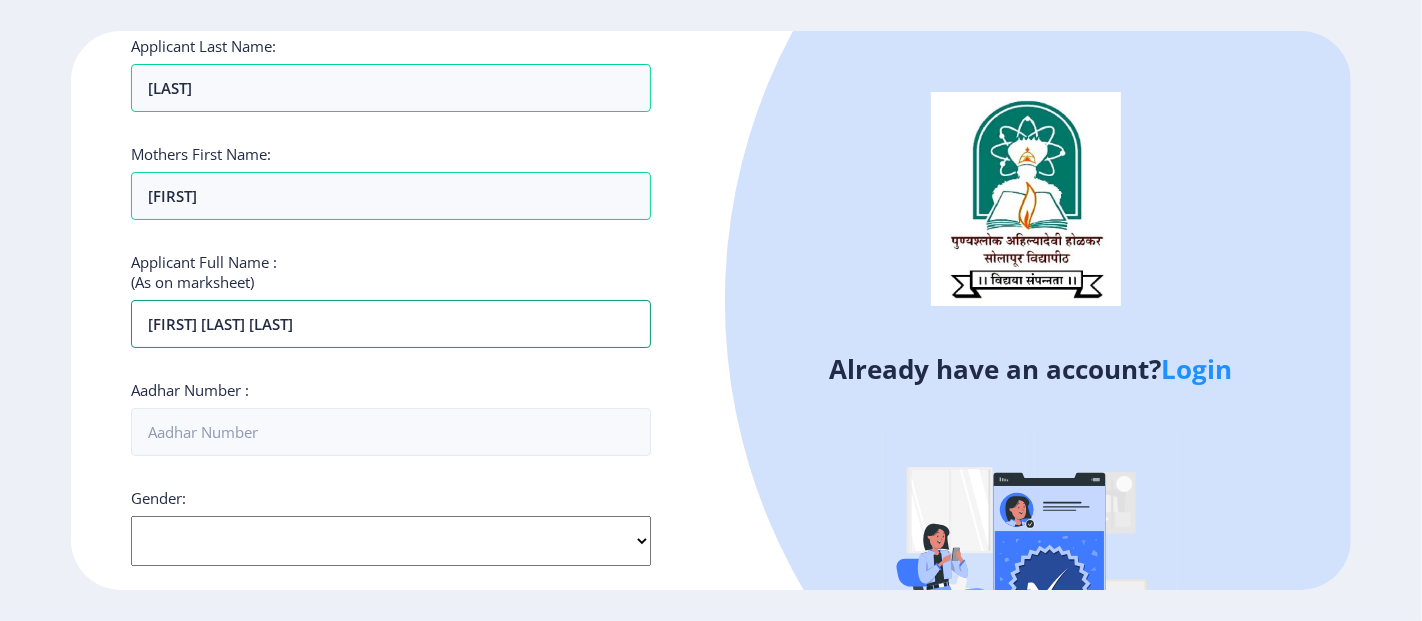 scroll, scrollTop: 339, scrollLeft: 0, axis: vertical 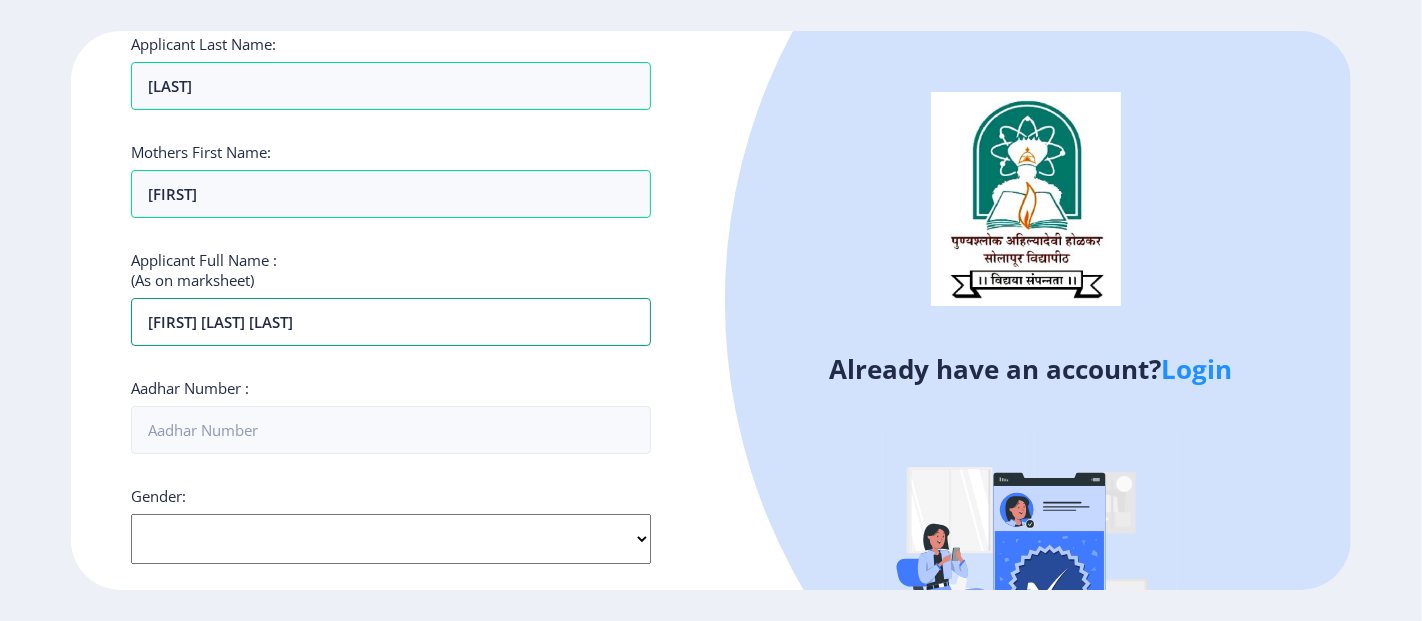 type on "[FIRST] [LAST] [LAST]" 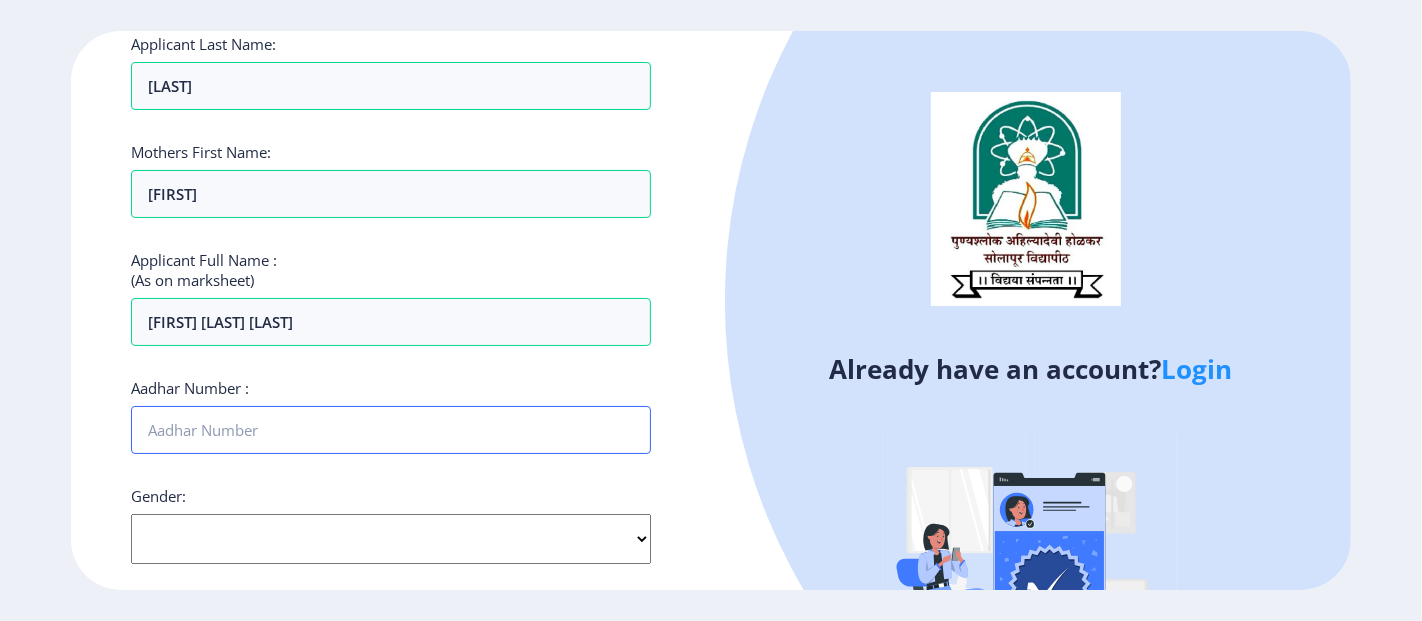 click on "Aadhar Number :" at bounding box center (391, 430) 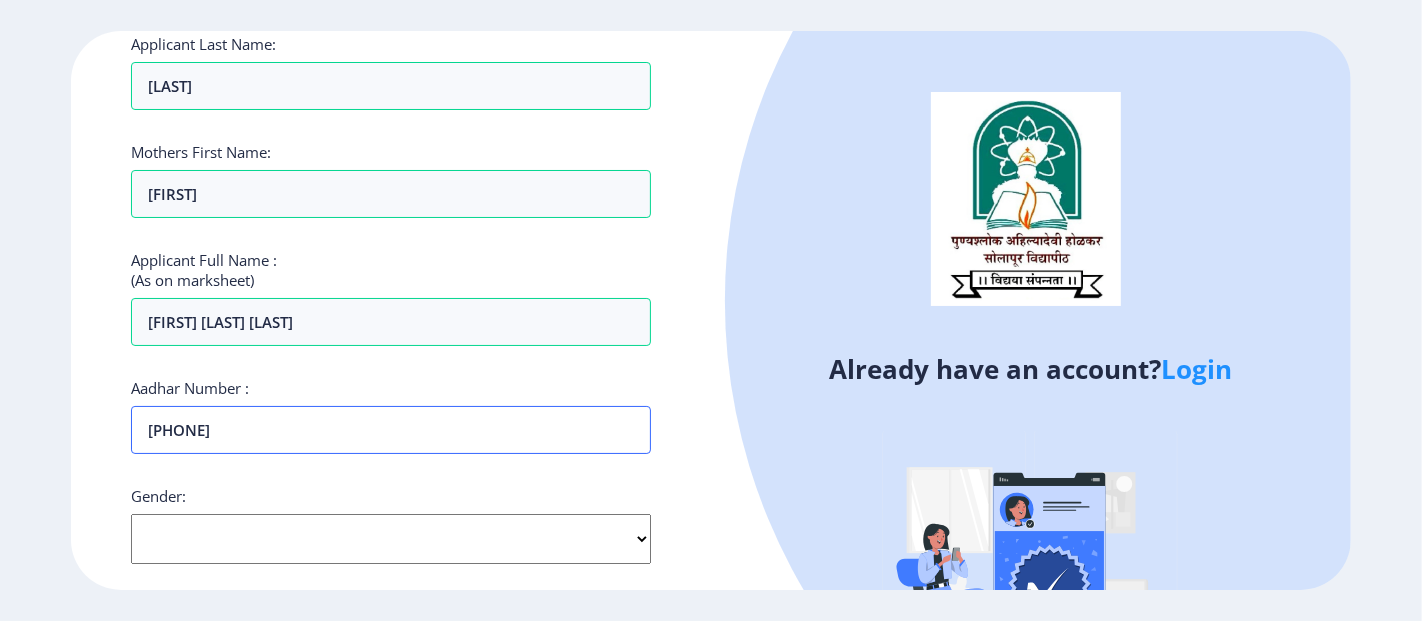 type on "[PHONE]" 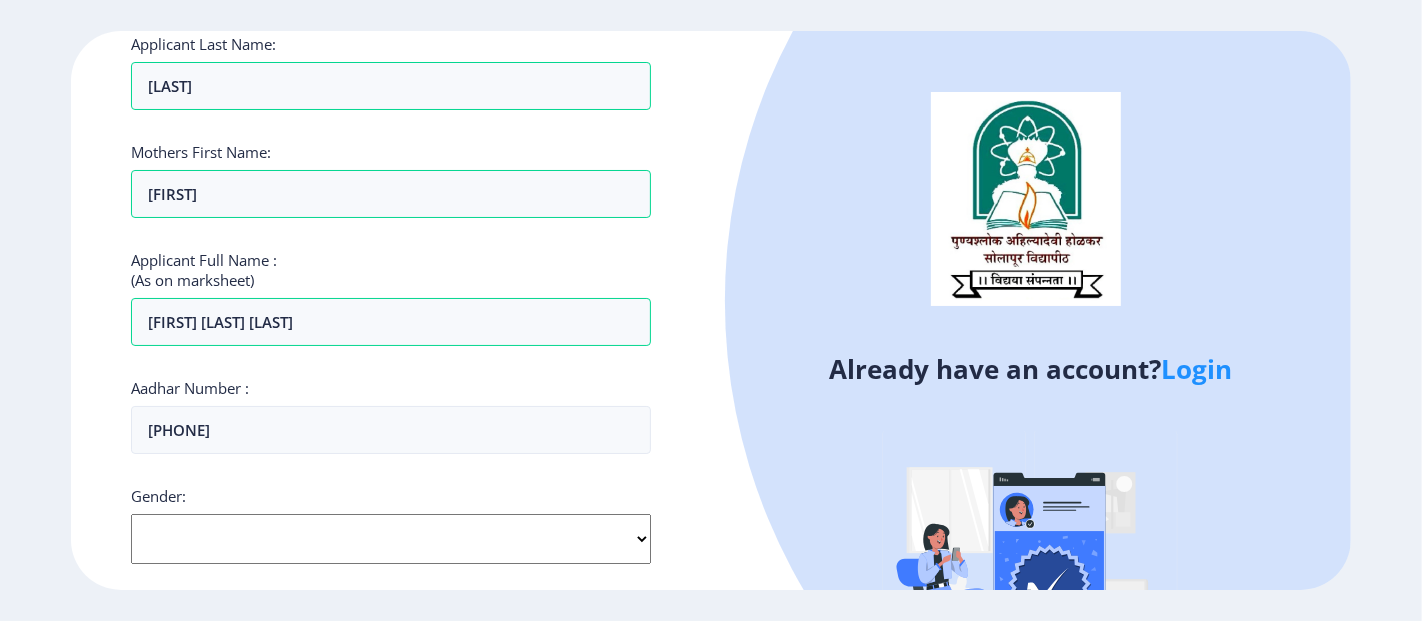 click on "Select Gender Male Female Other" 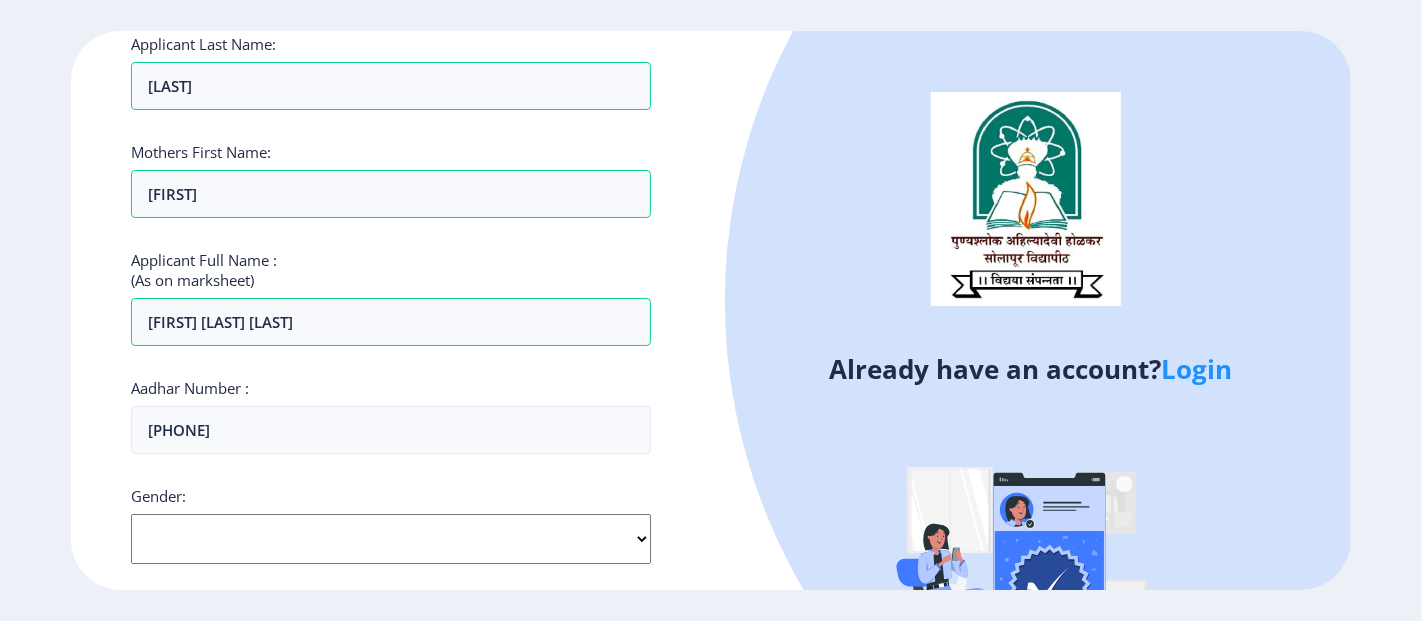select on "Female" 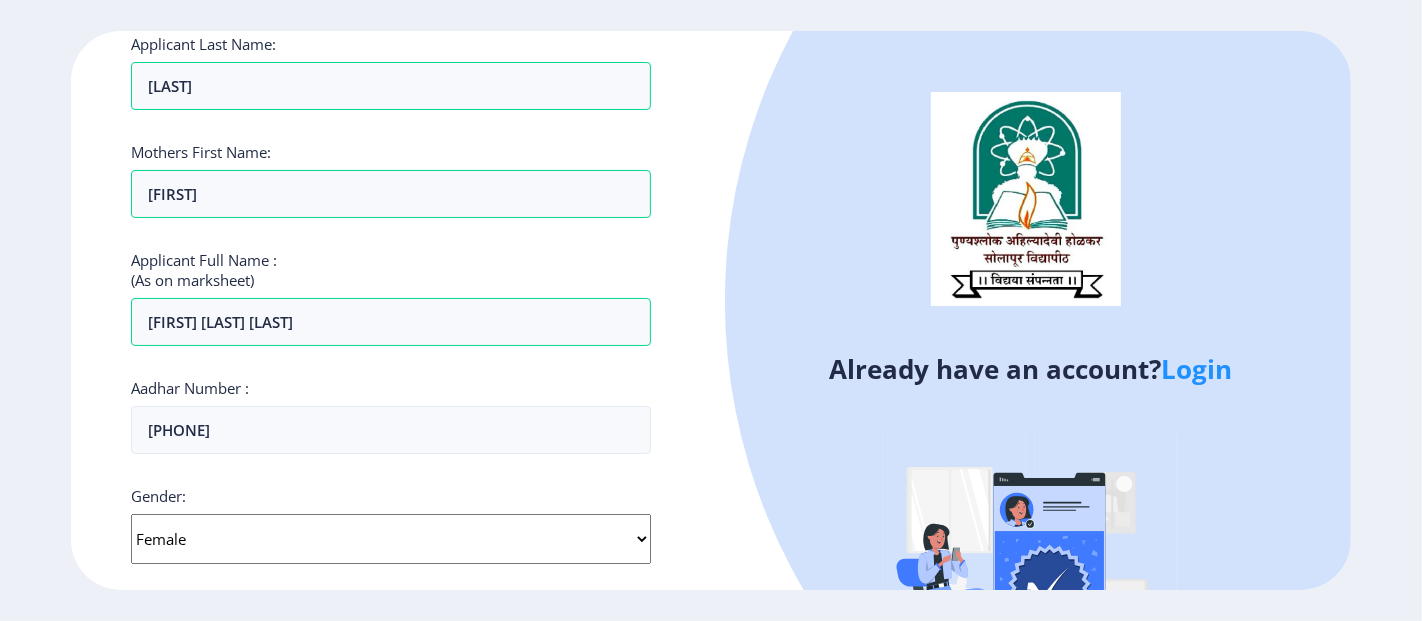 click on "Select Gender Male Female Other" 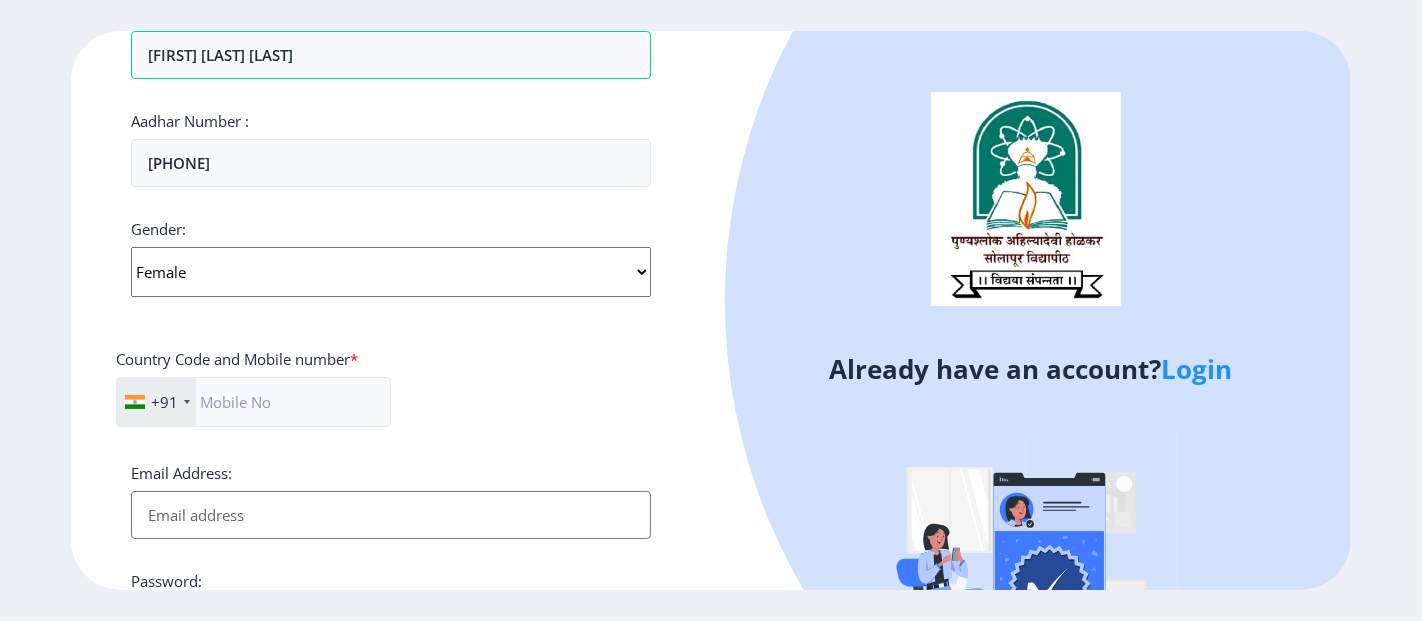 scroll, scrollTop: 650, scrollLeft: 0, axis: vertical 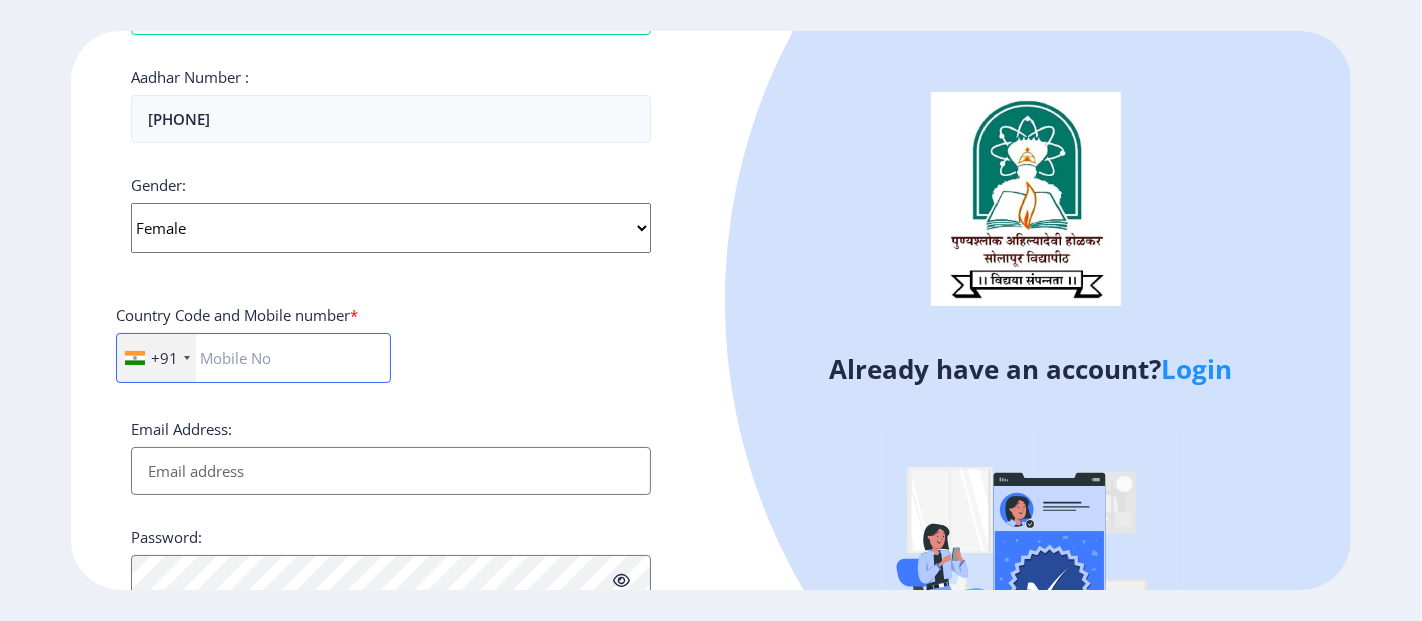 click 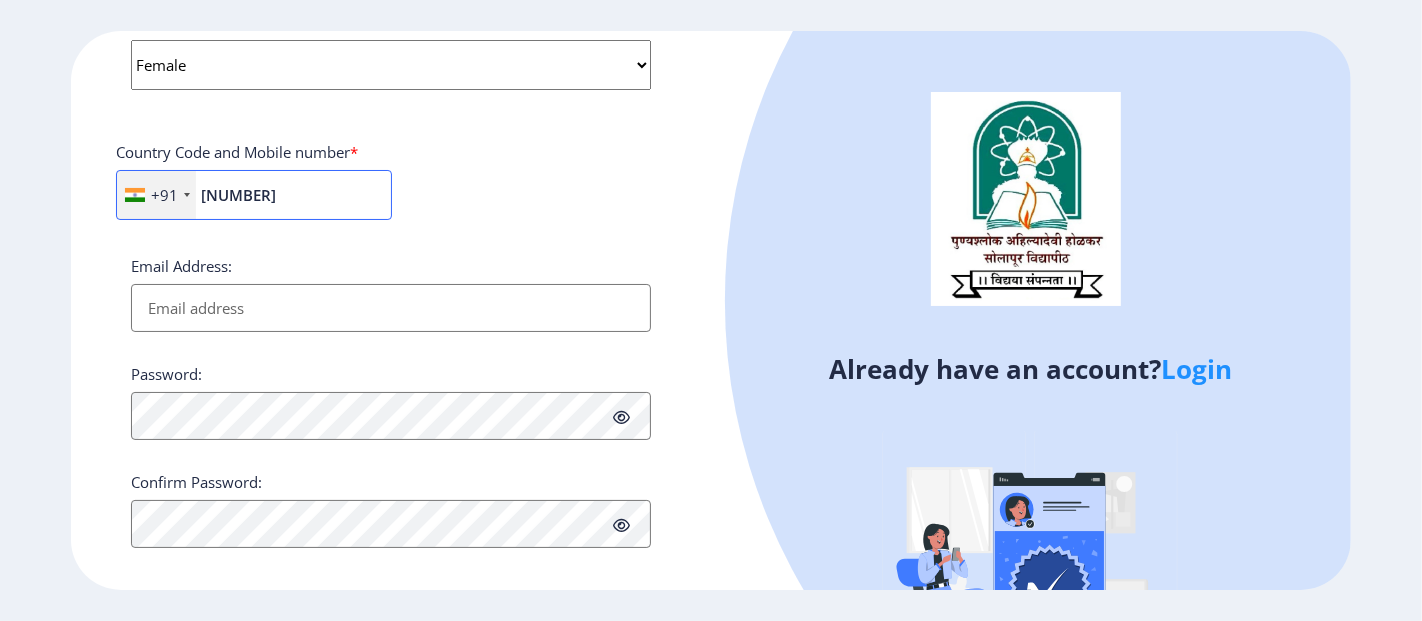 scroll, scrollTop: 814, scrollLeft: 0, axis: vertical 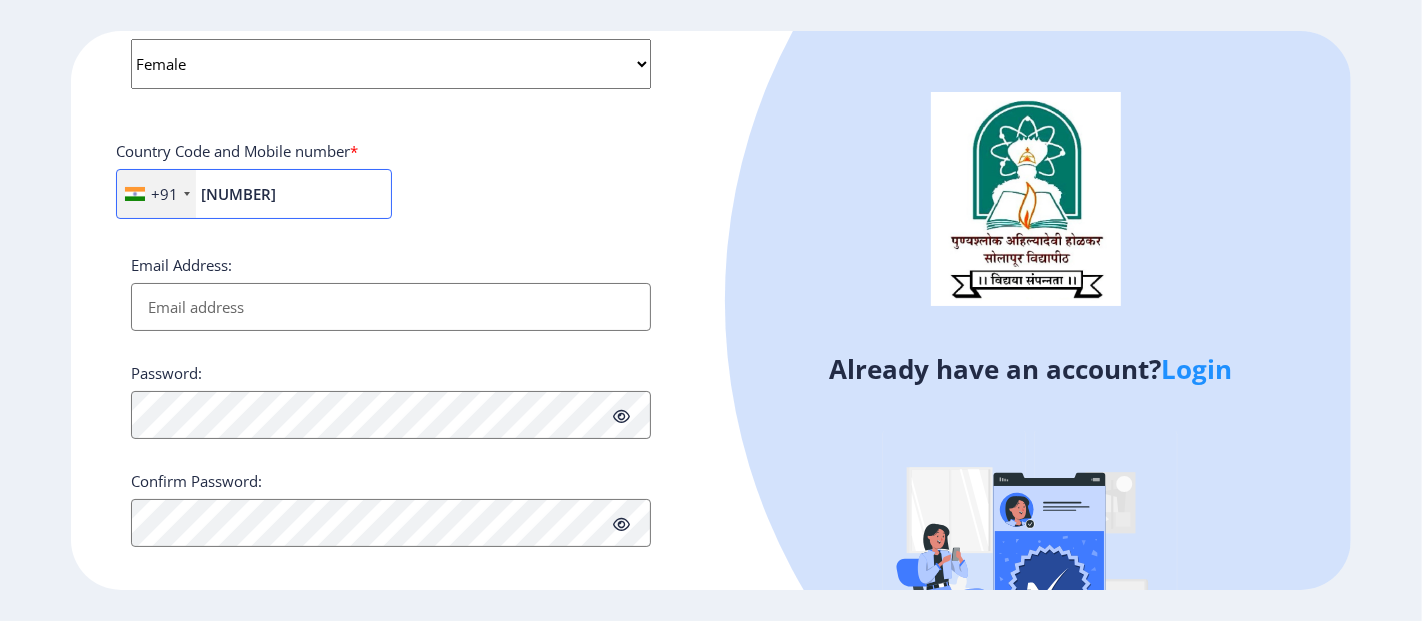 type on "[NUMBER]" 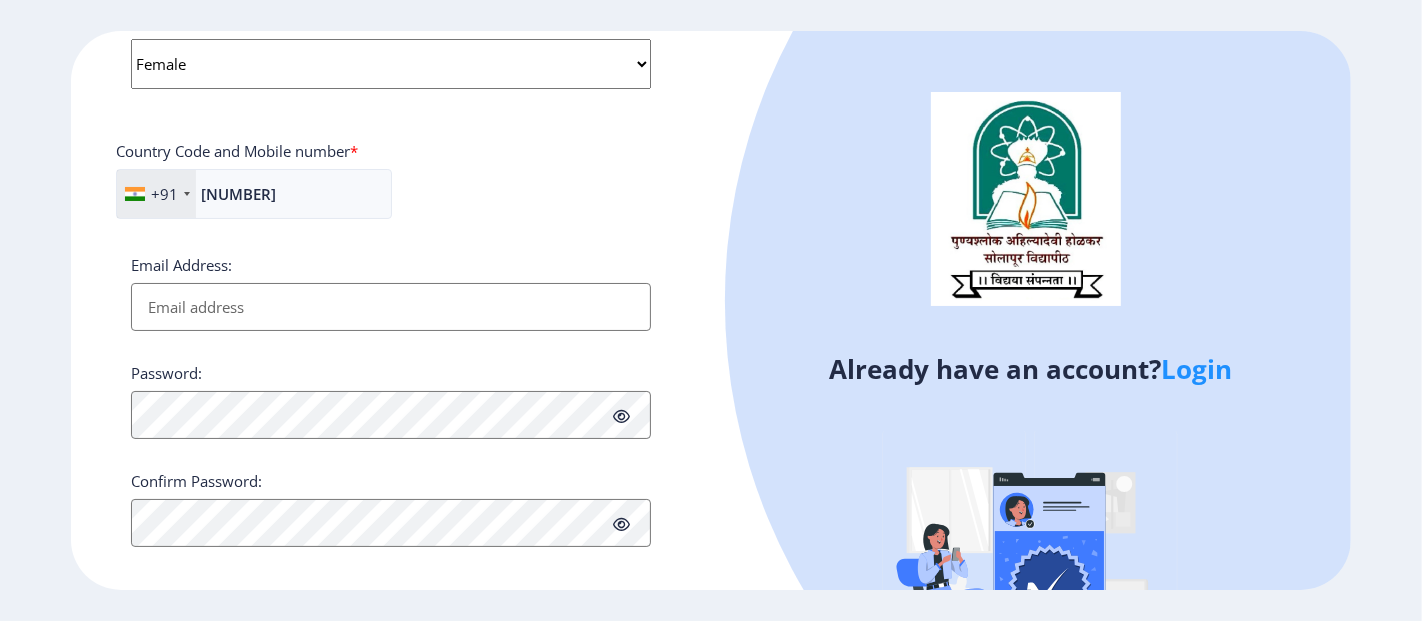click on "Email Address:" at bounding box center (391, 307) 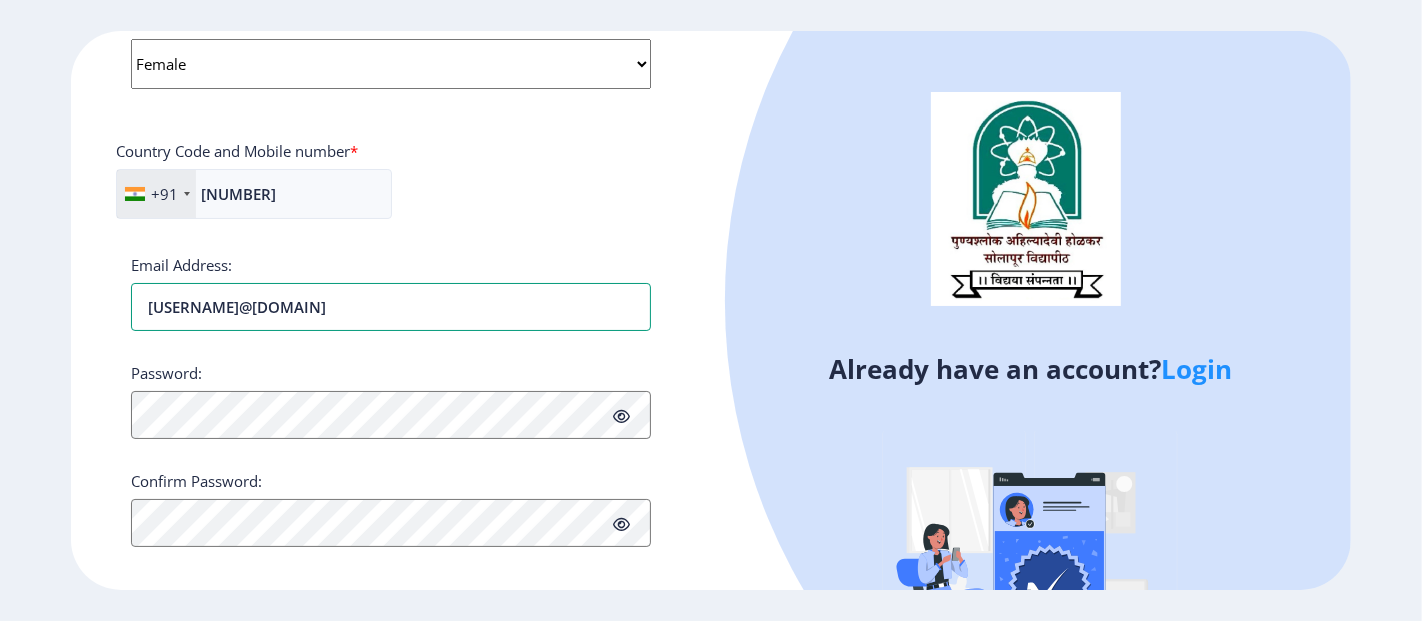 type on "[USERNAME]@[DOMAIN]" 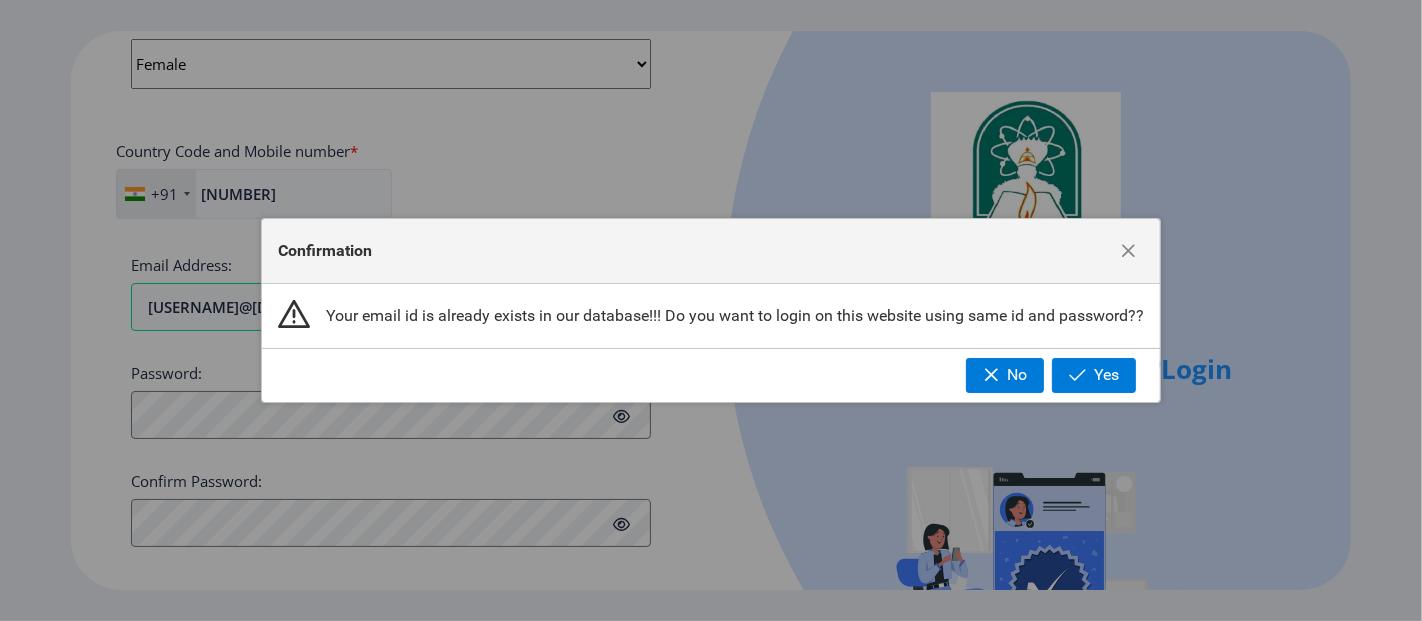 click 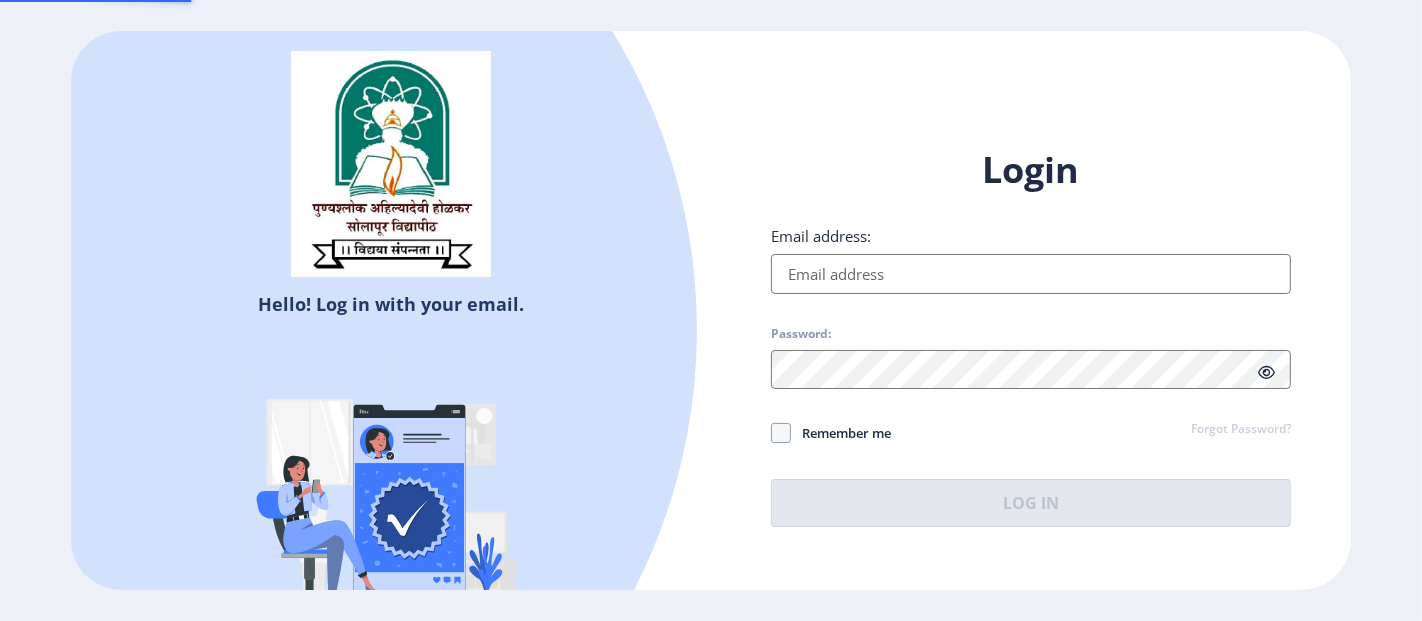type on "[USERNAME]@[DOMAIN]" 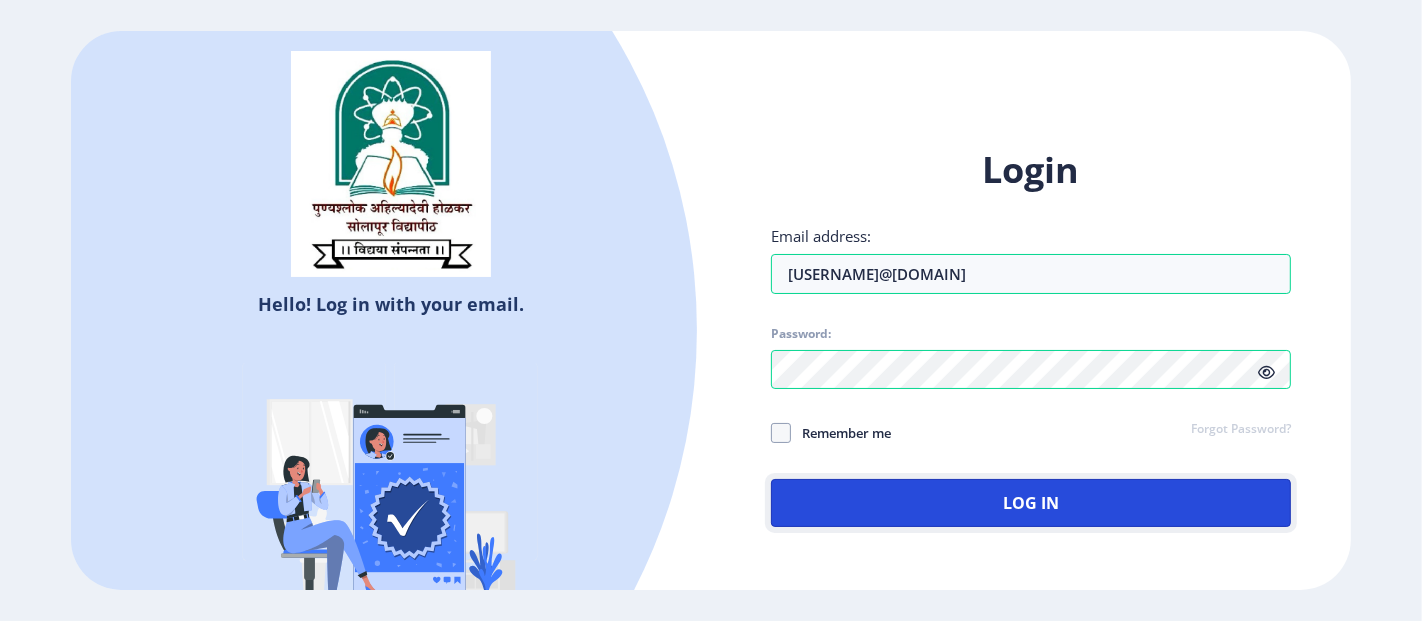 click on "Log In" 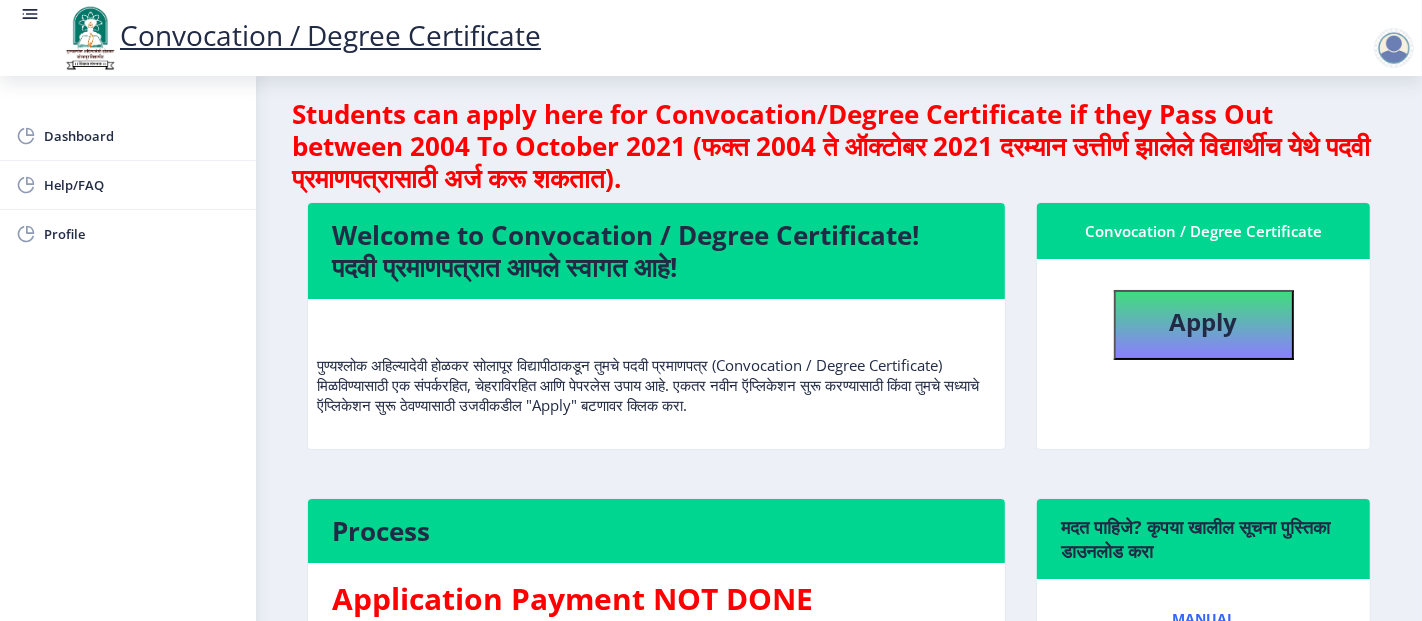 scroll, scrollTop: 0, scrollLeft: 0, axis: both 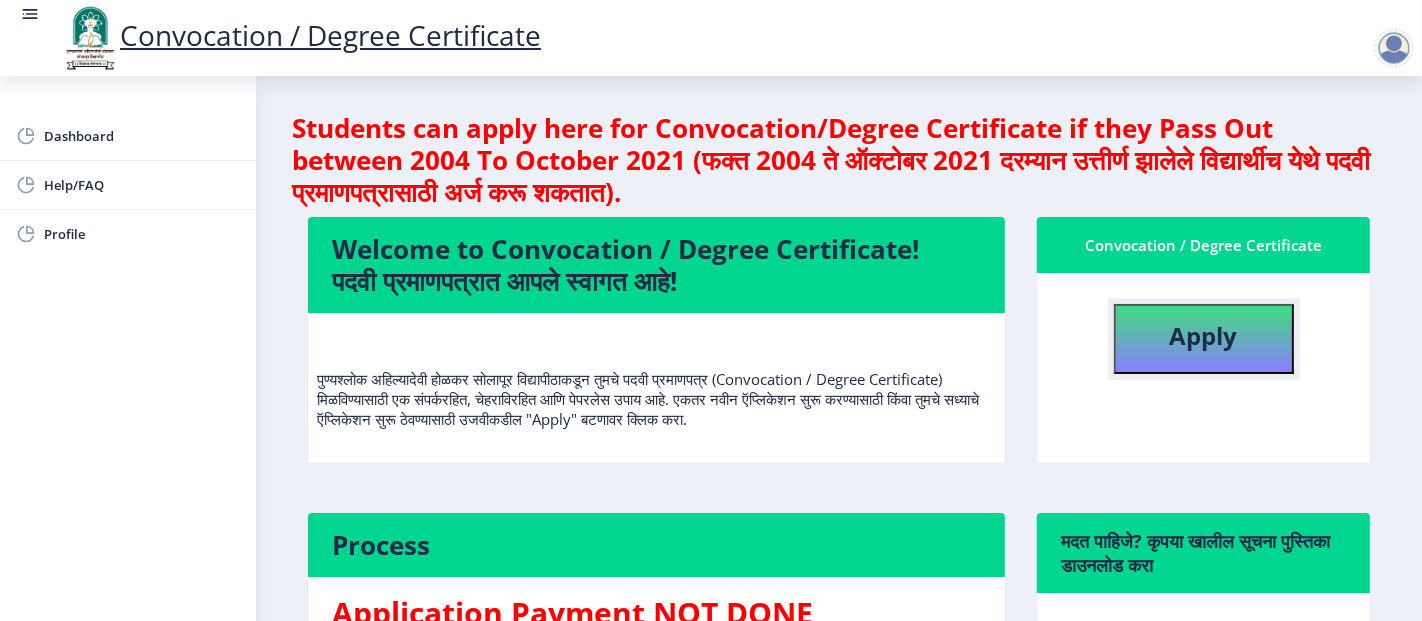 click on "Apply" 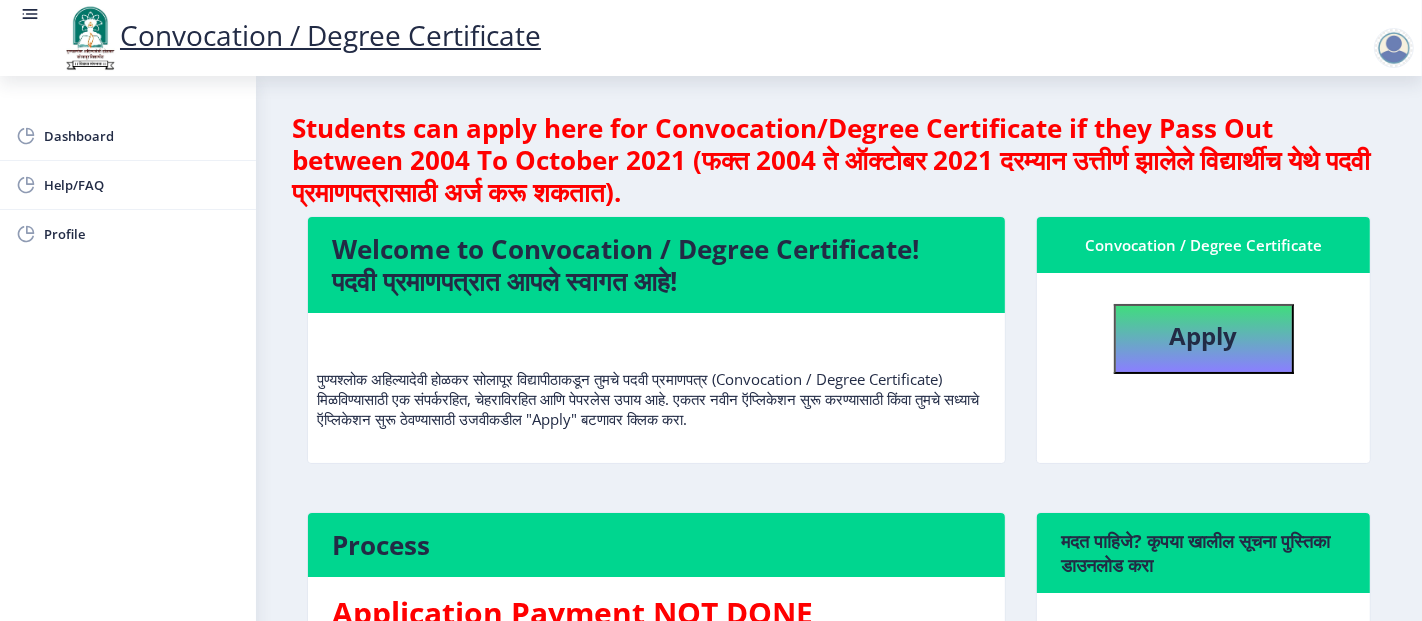 select 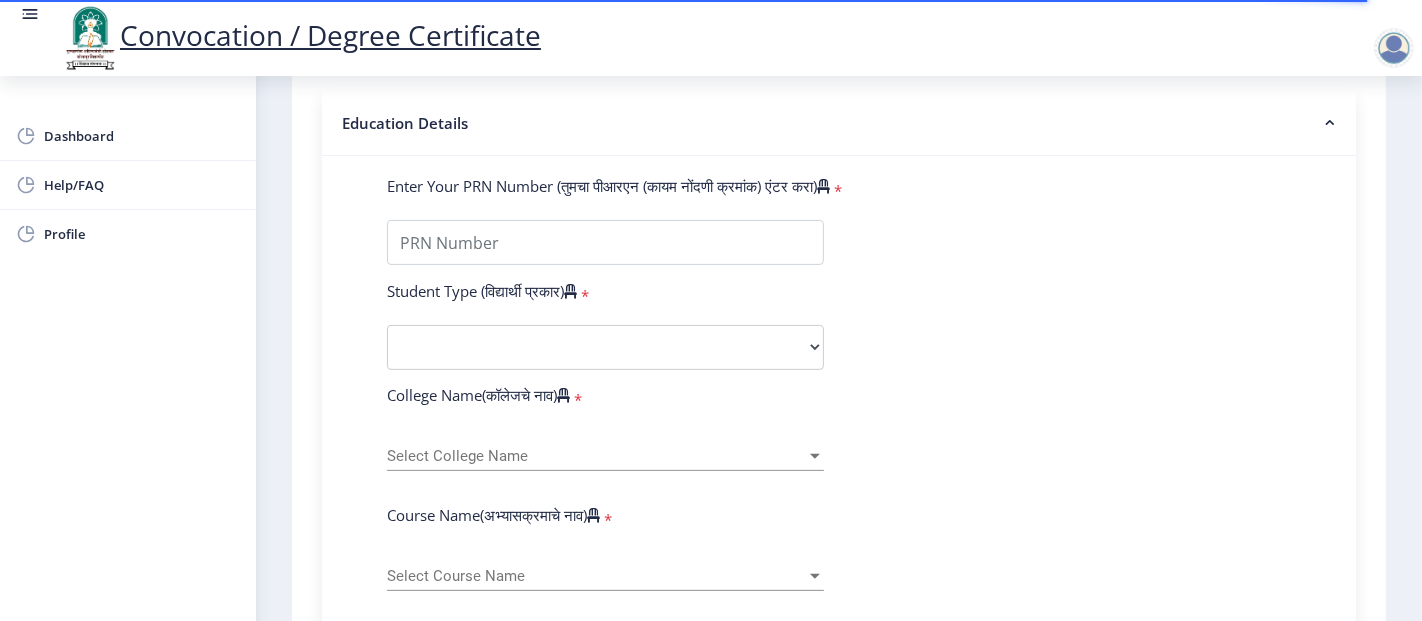 scroll, scrollTop: 448, scrollLeft: 0, axis: vertical 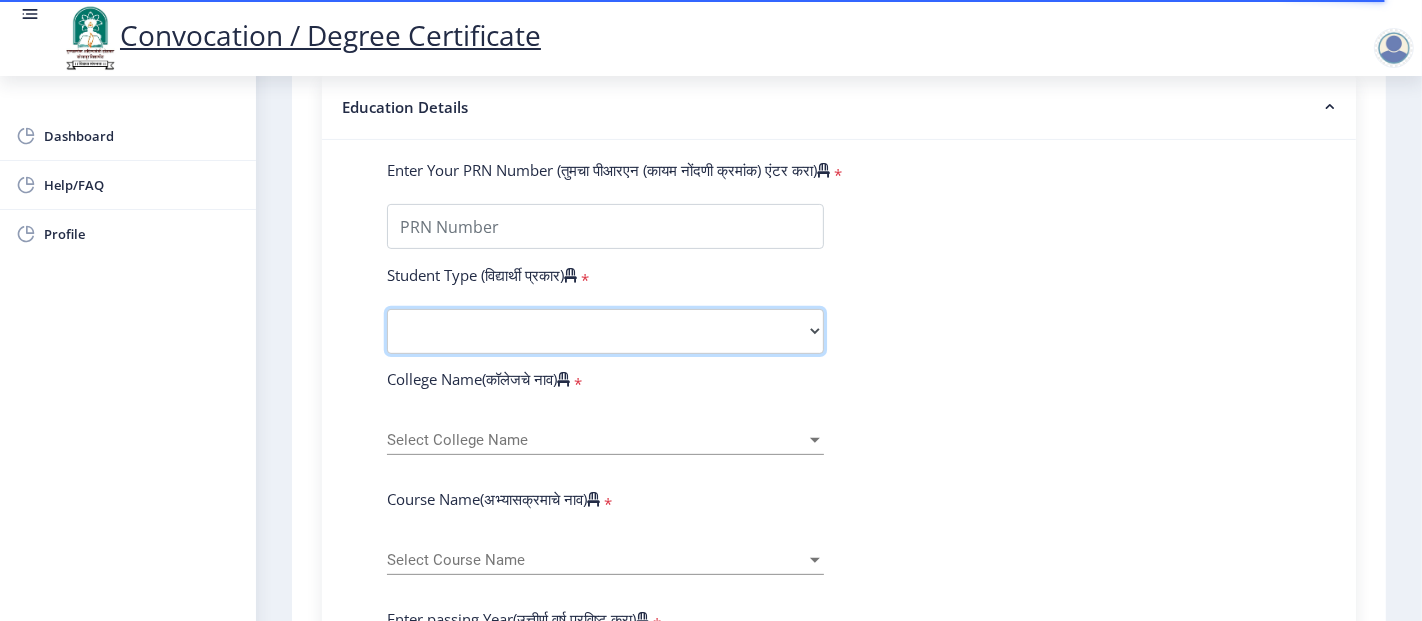 click on "Select Student Type Regular External" at bounding box center [605, 331] 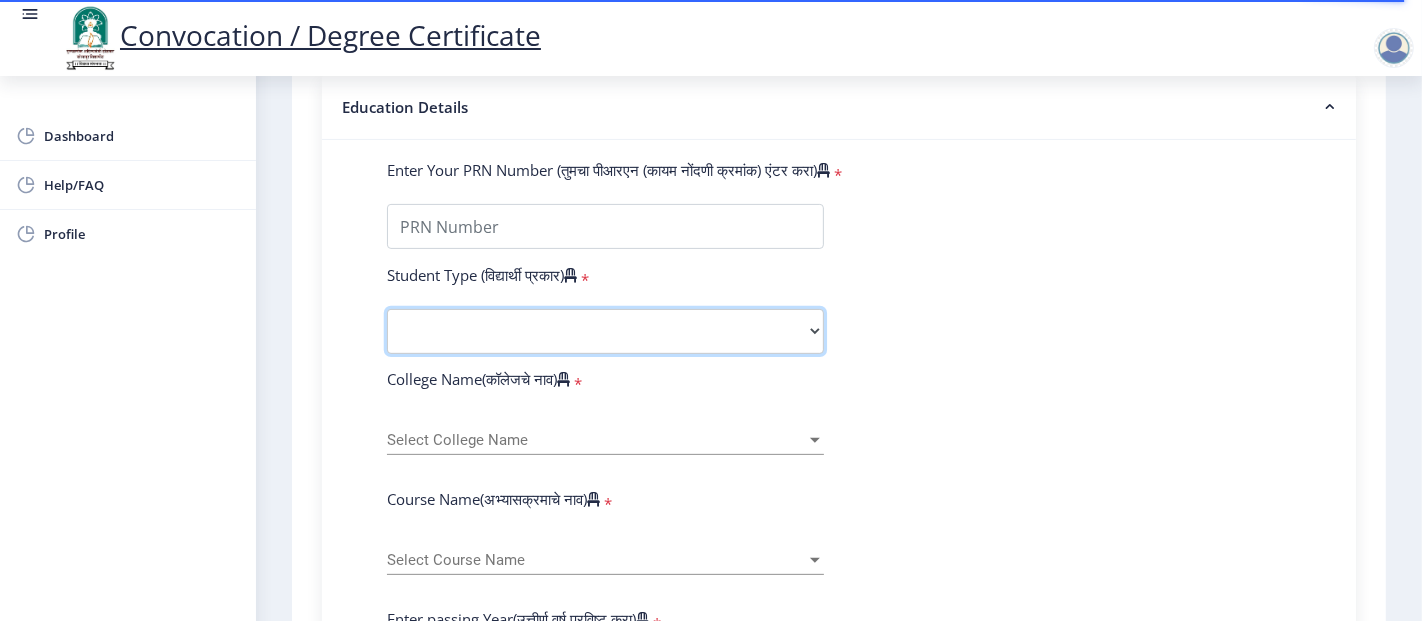 select on "Regular" 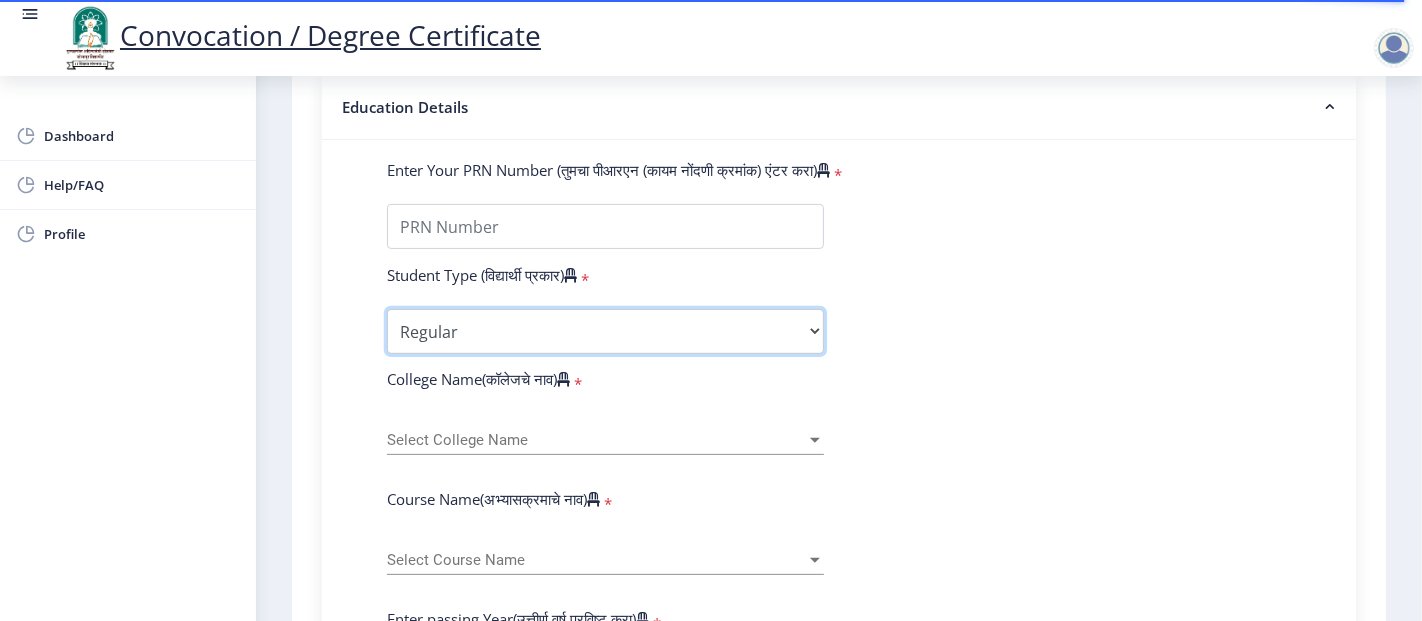 click on "Select Student Type Regular External" at bounding box center (605, 331) 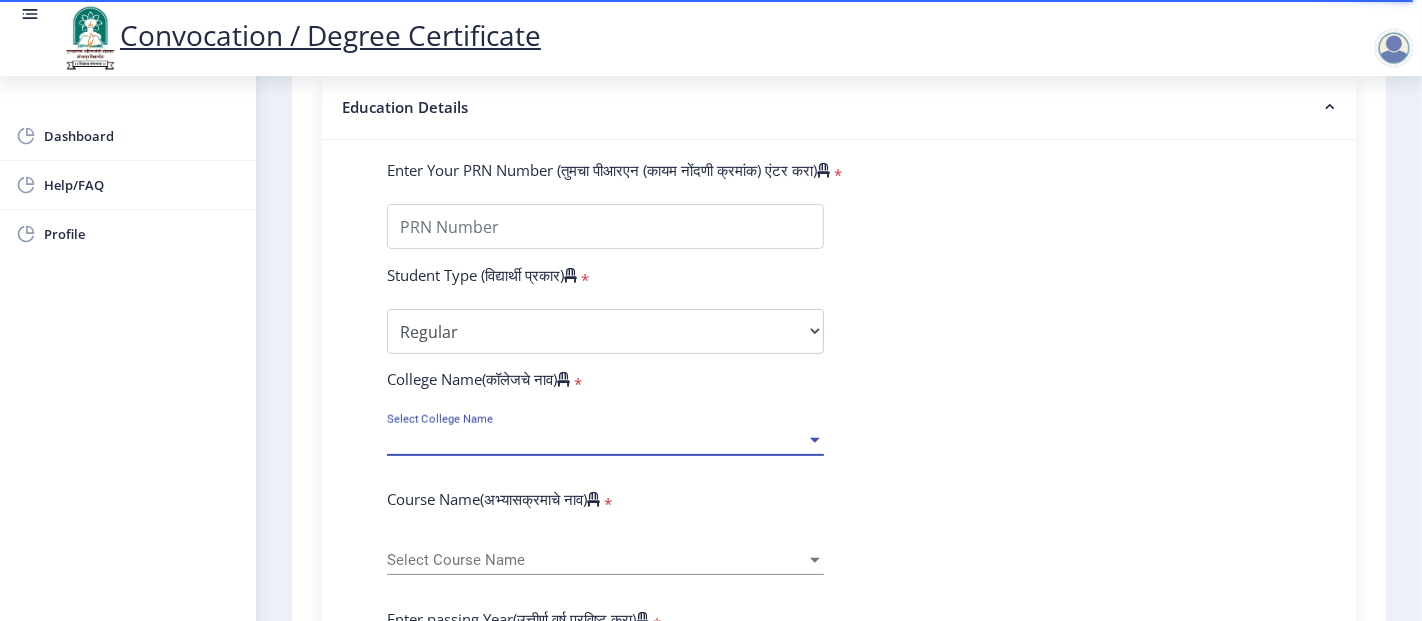 click on "Select College Name" at bounding box center (596, 440) 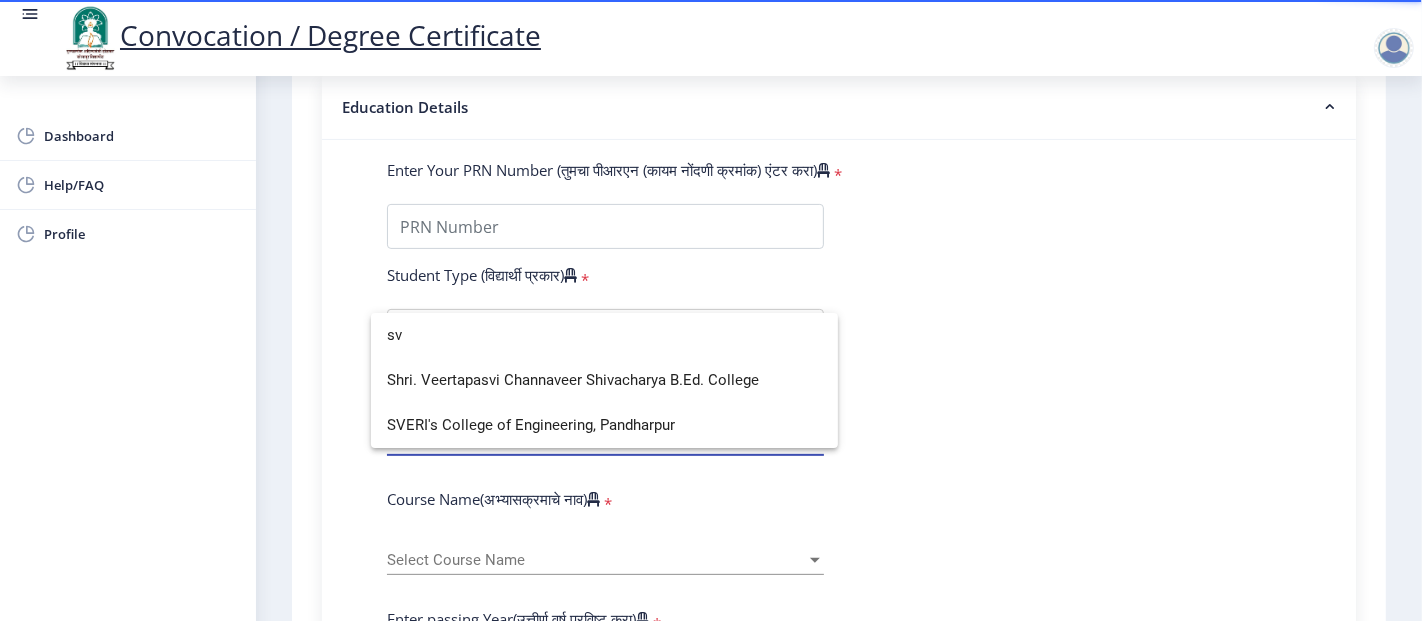 type on "s" 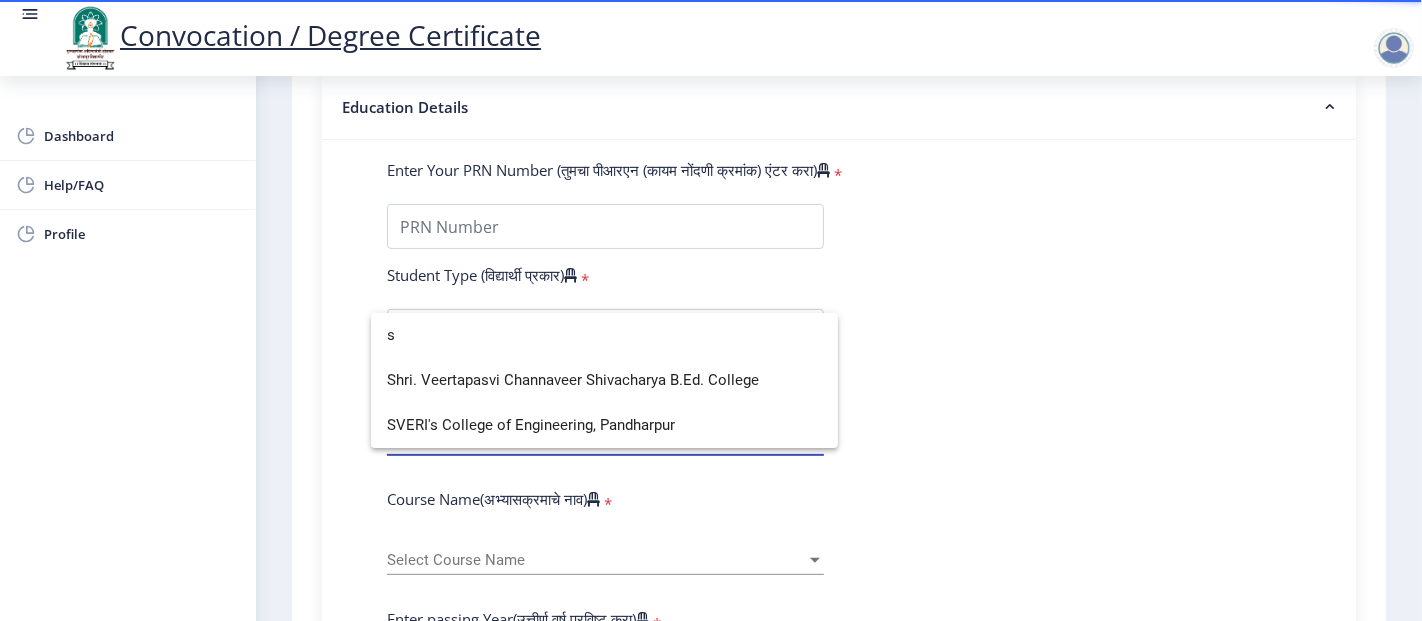 type 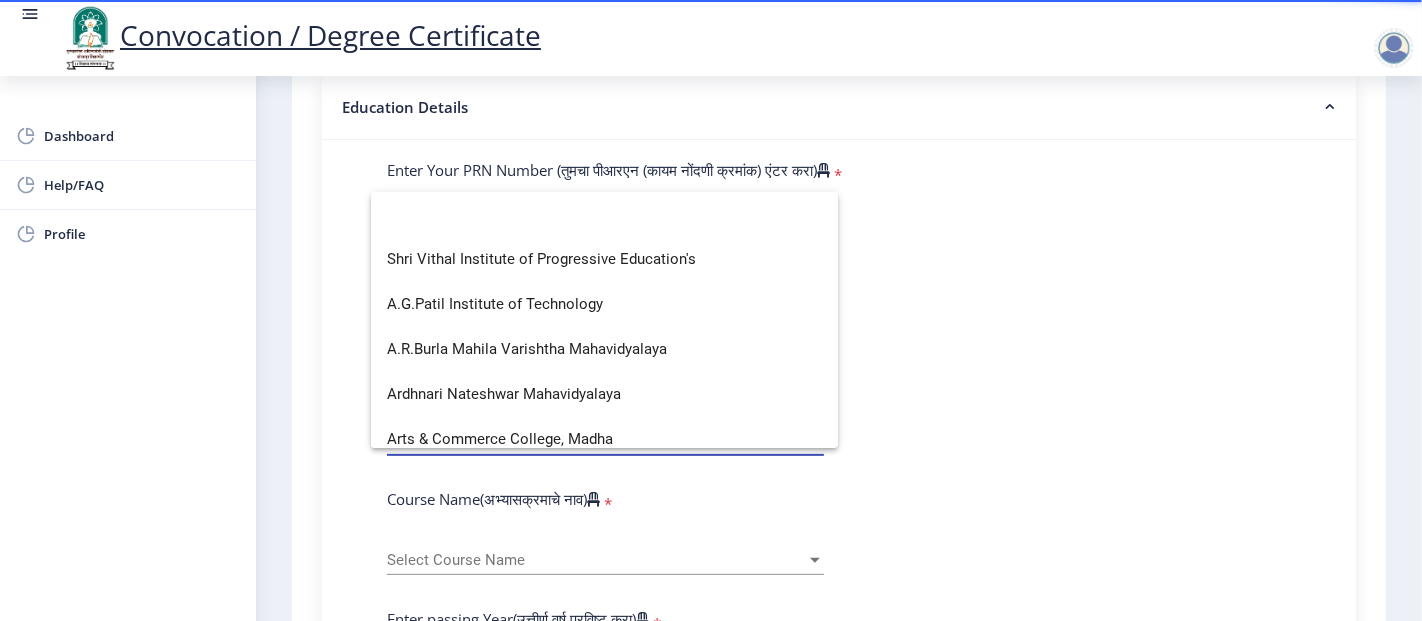 click 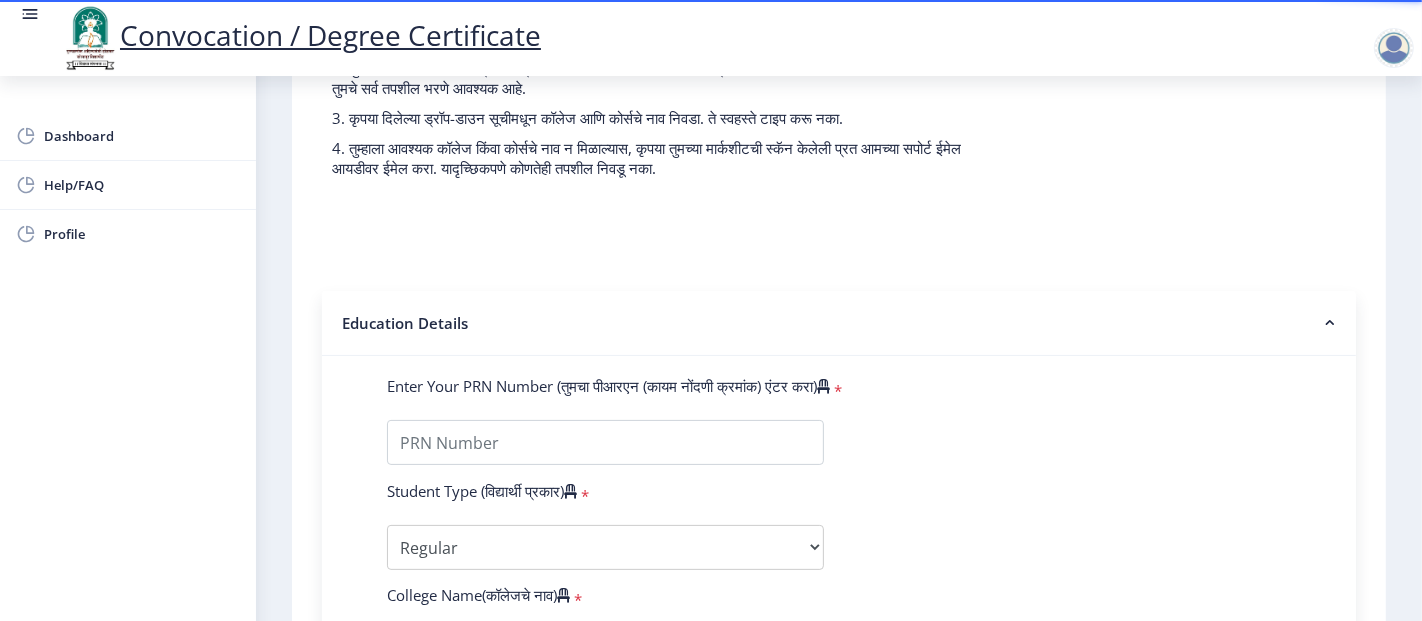 scroll, scrollTop: 301, scrollLeft: 0, axis: vertical 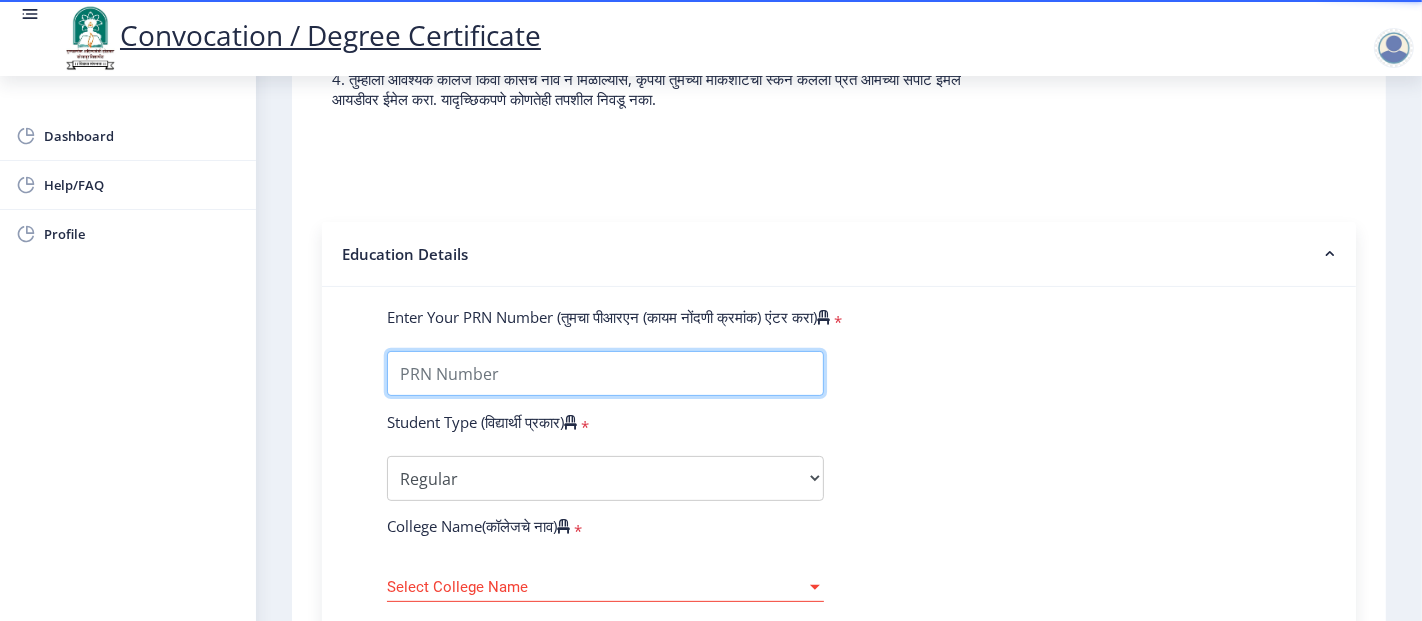 click on "Enter Your PRN Number (तुमचा पीआरएन (कायम नोंदणी क्रमांक) एंटर करा)" at bounding box center [605, 373] 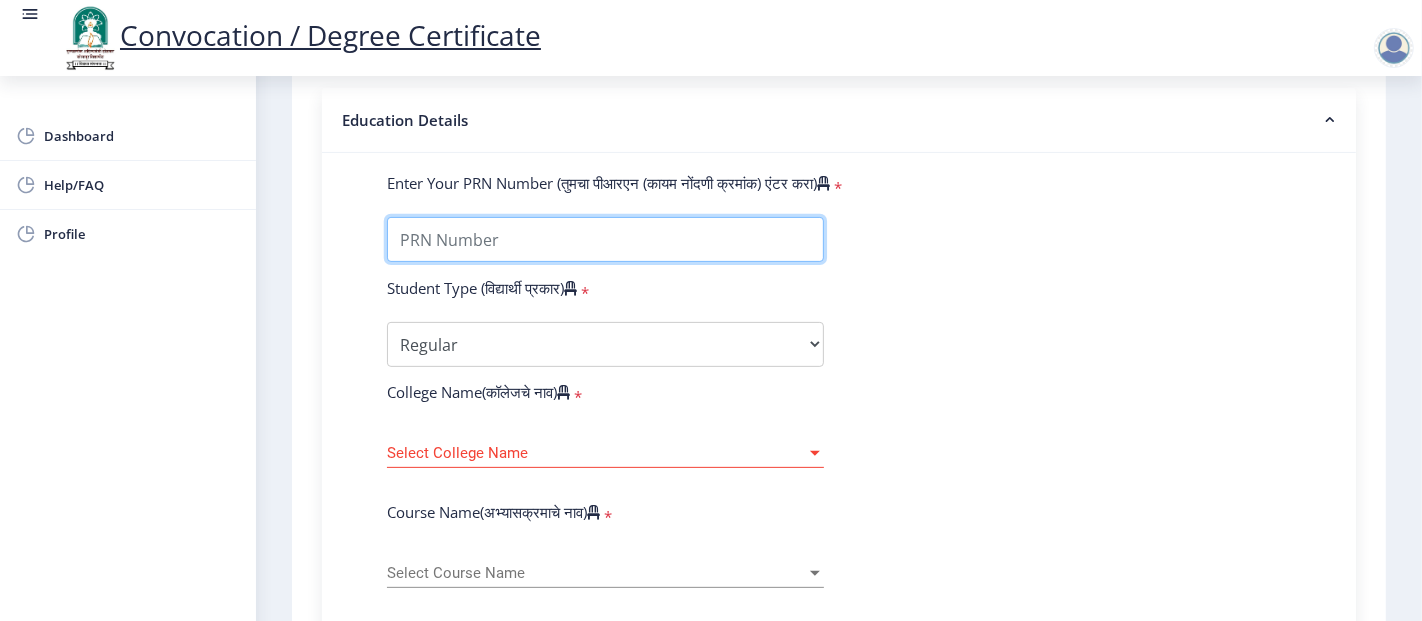 scroll, scrollTop: 445, scrollLeft: 0, axis: vertical 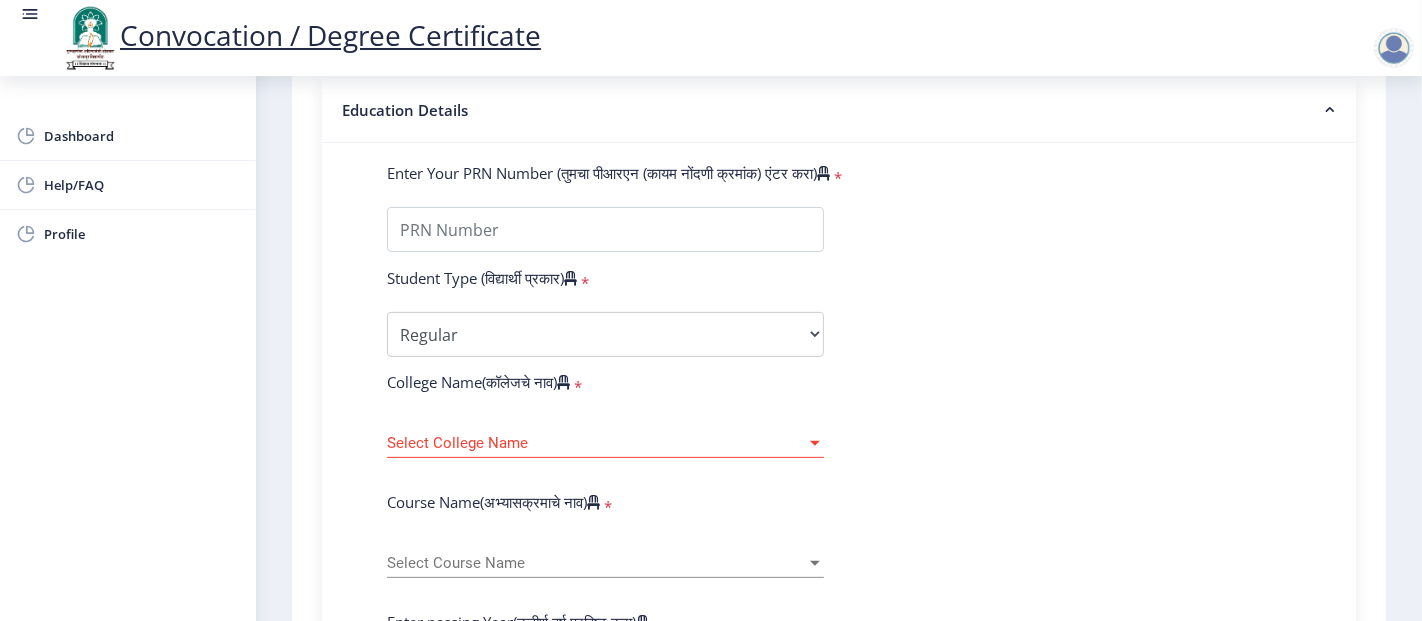 click on "Select Course Name Select Course Name" 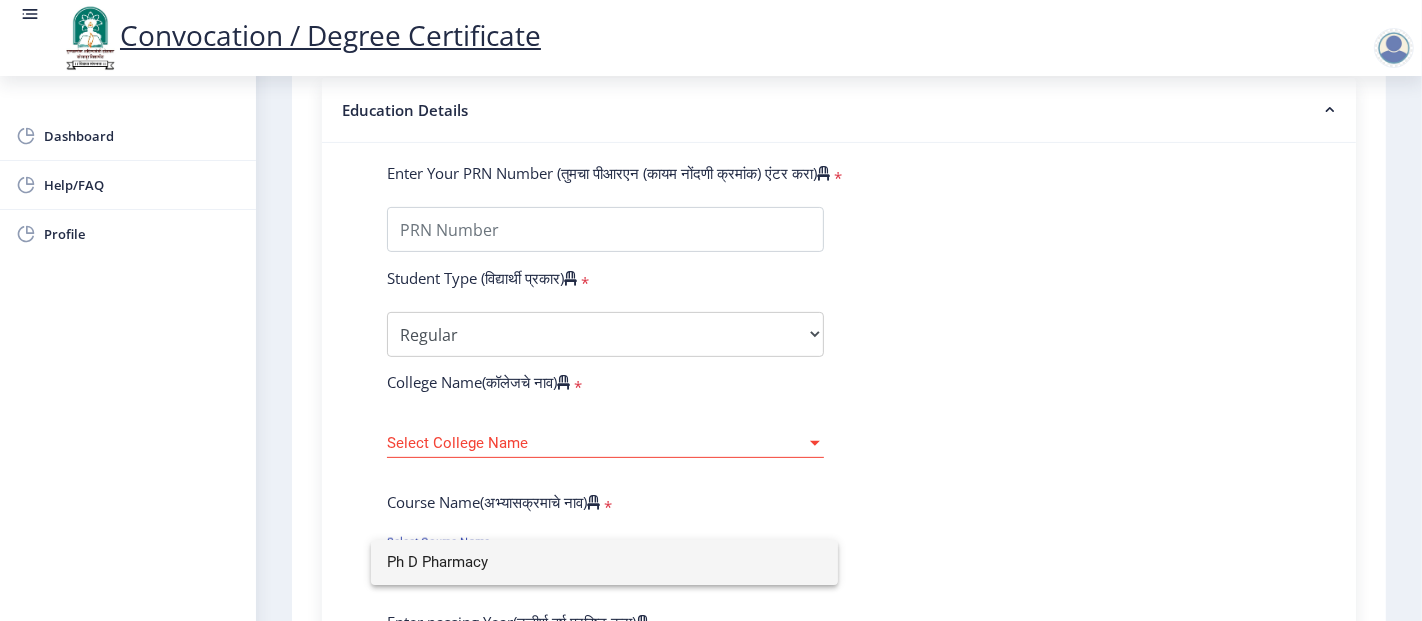 type on "Ph D Pharmacy" 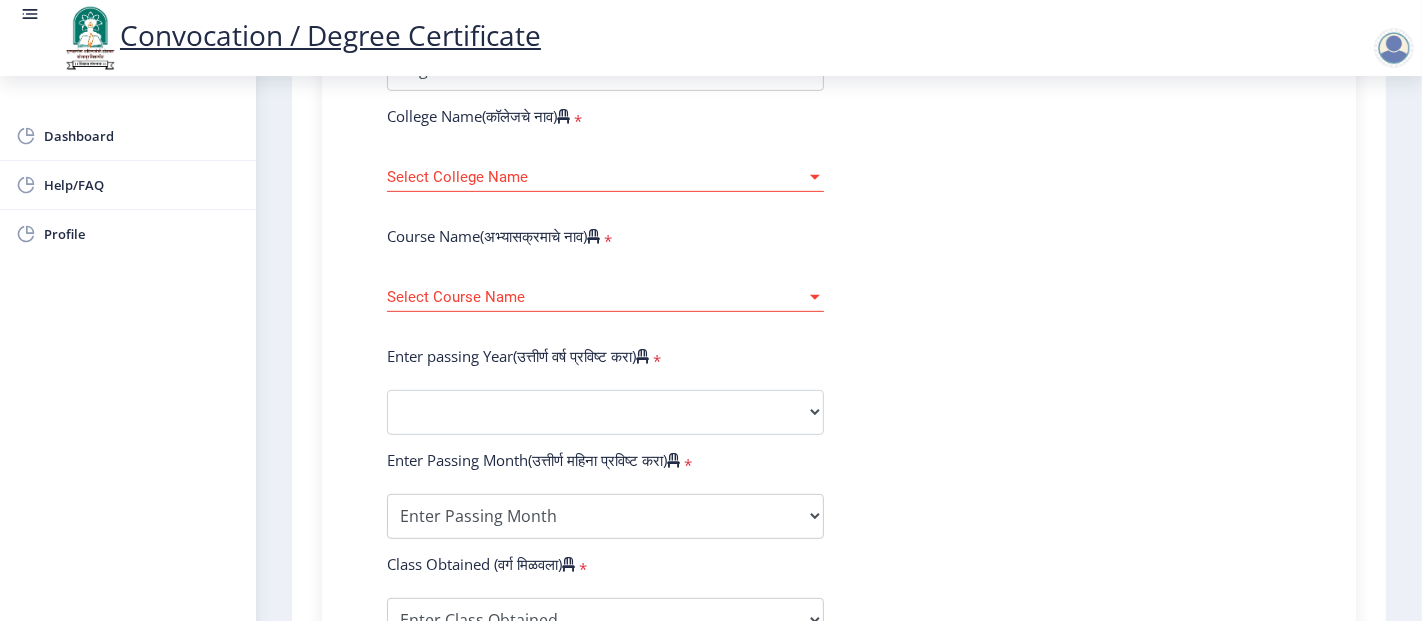 scroll, scrollTop: 737, scrollLeft: 0, axis: vertical 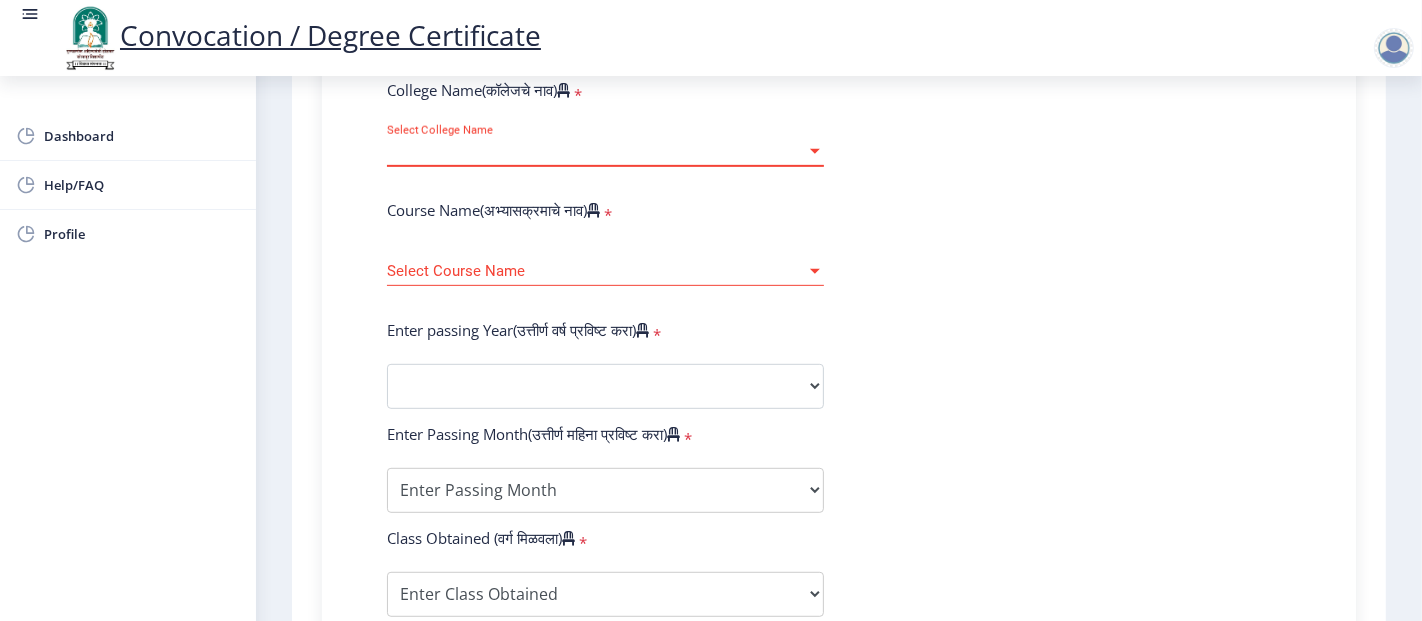 click at bounding box center [815, 151] 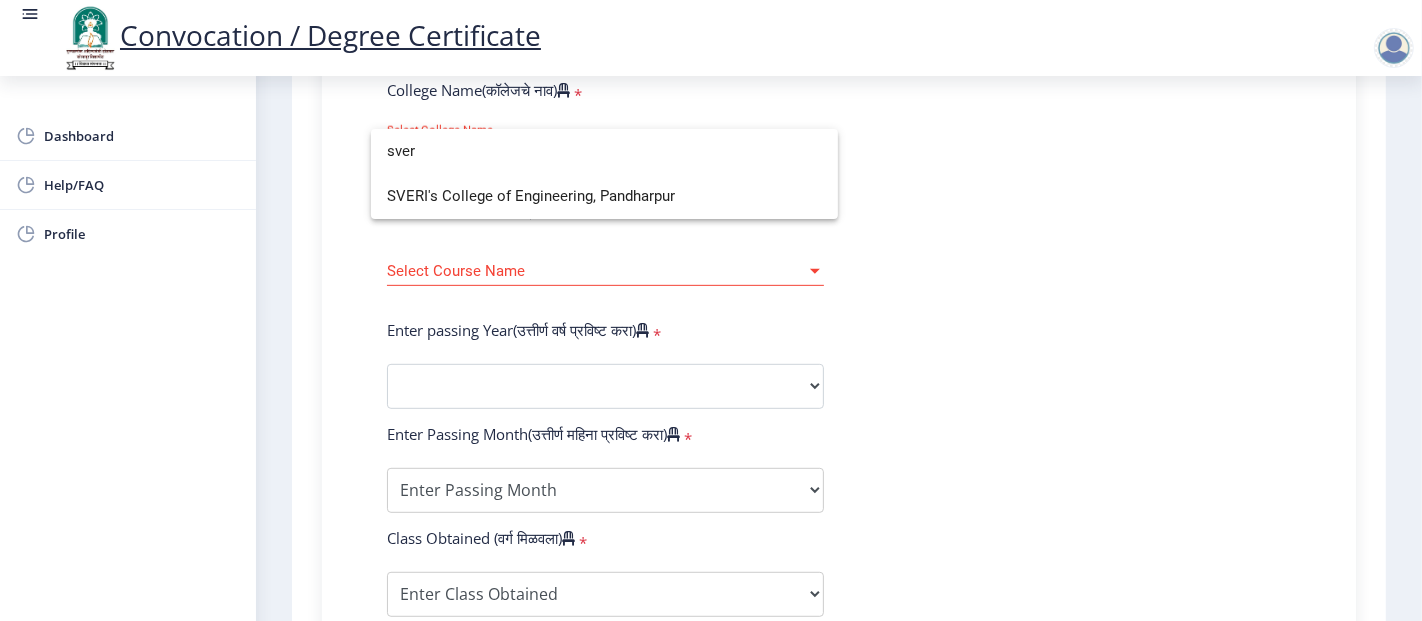 type on "sver" 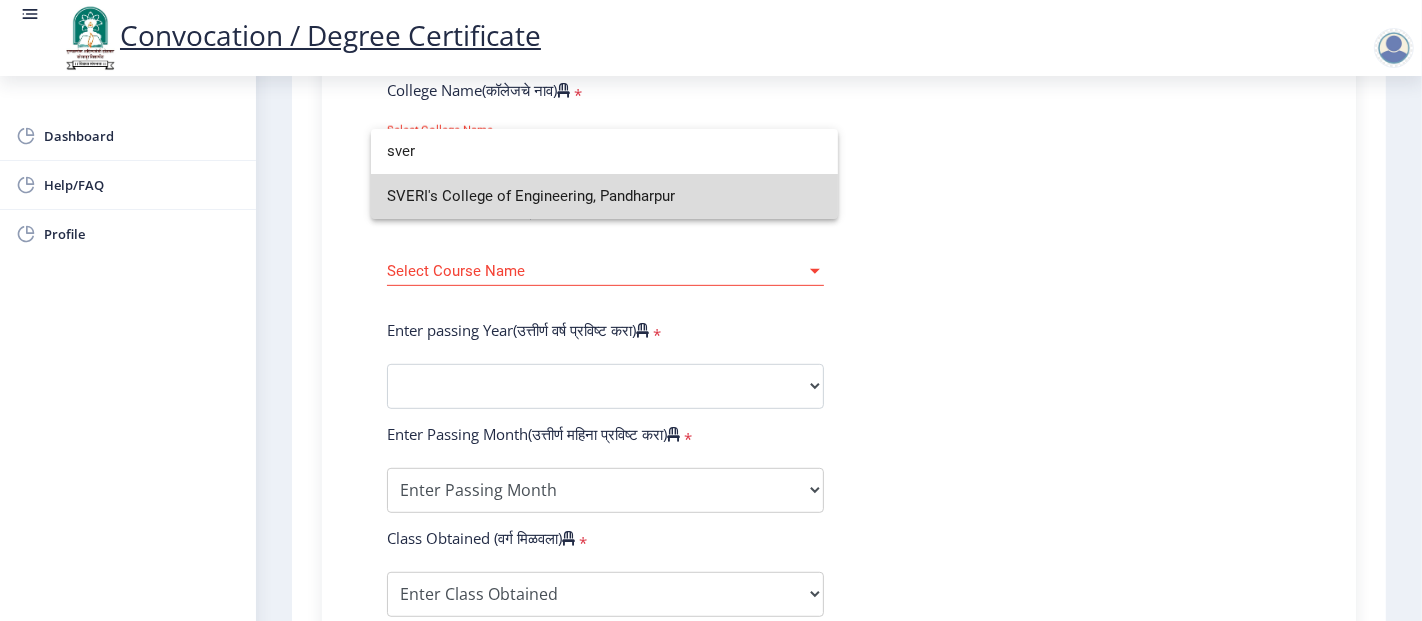 click on "SVERI's College of Engineering, Pandharpur" at bounding box center [604, 196] 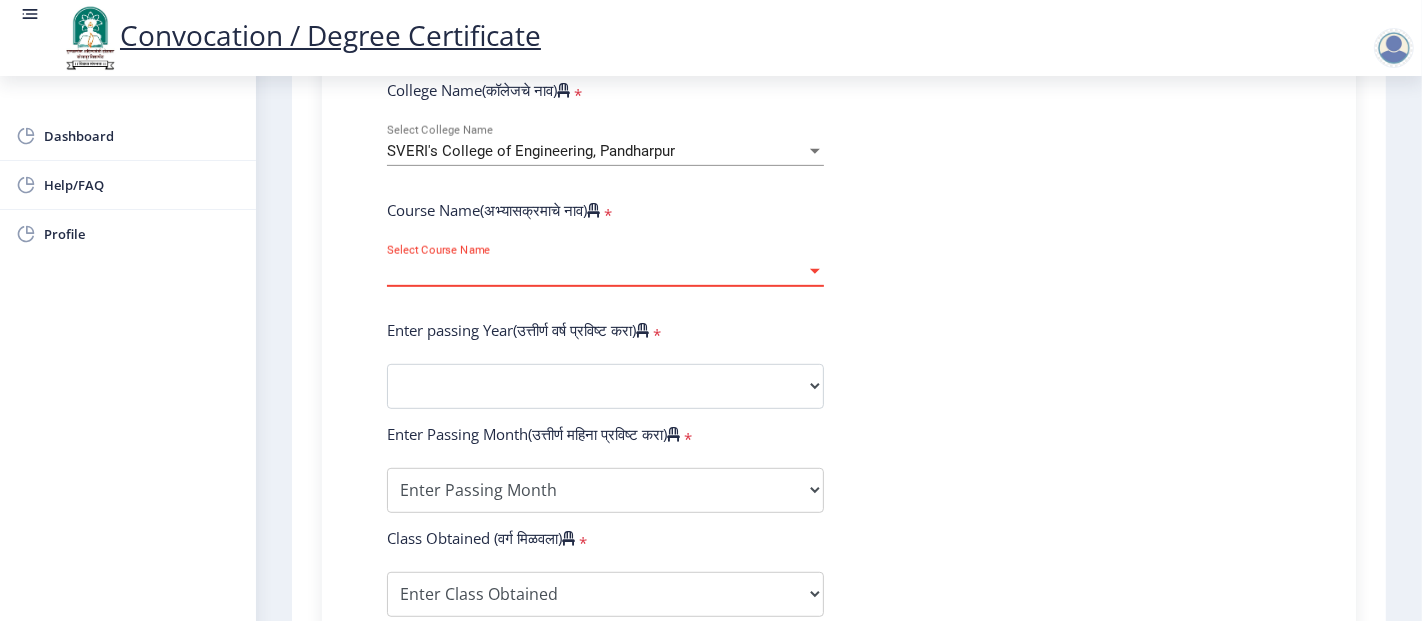 click at bounding box center (815, 271) 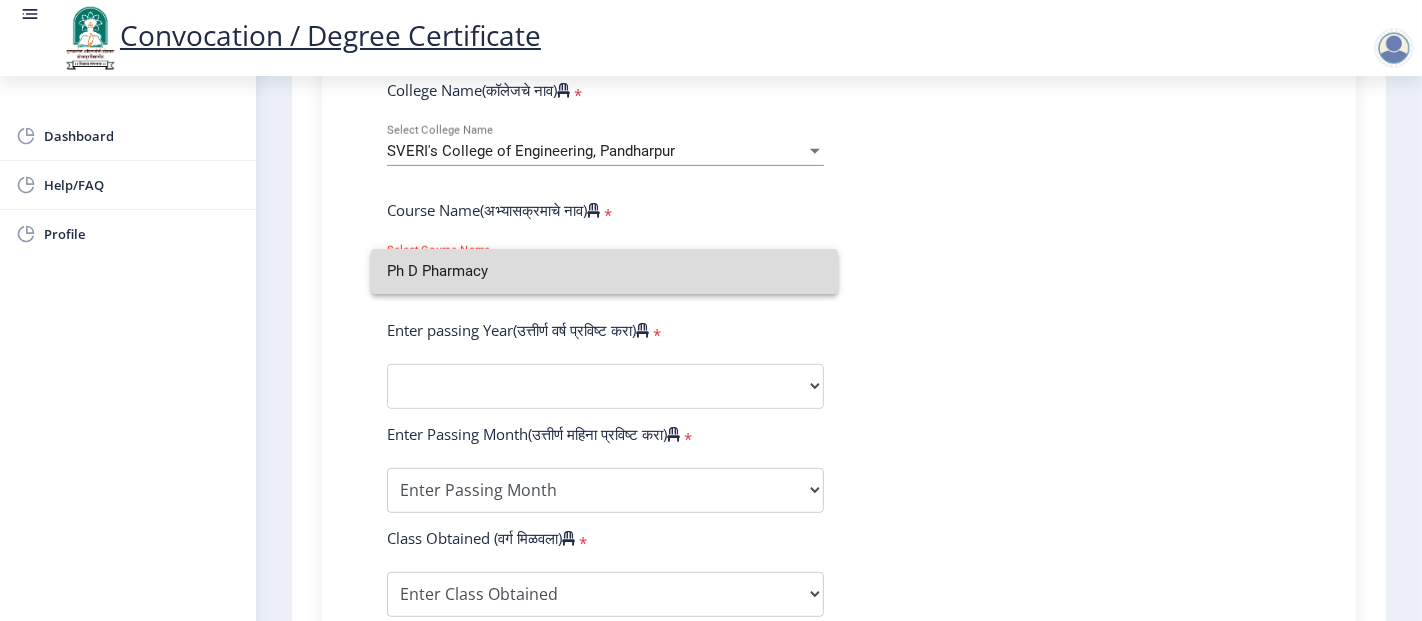 click on "Ph D Pharmacy" at bounding box center [604, 271] 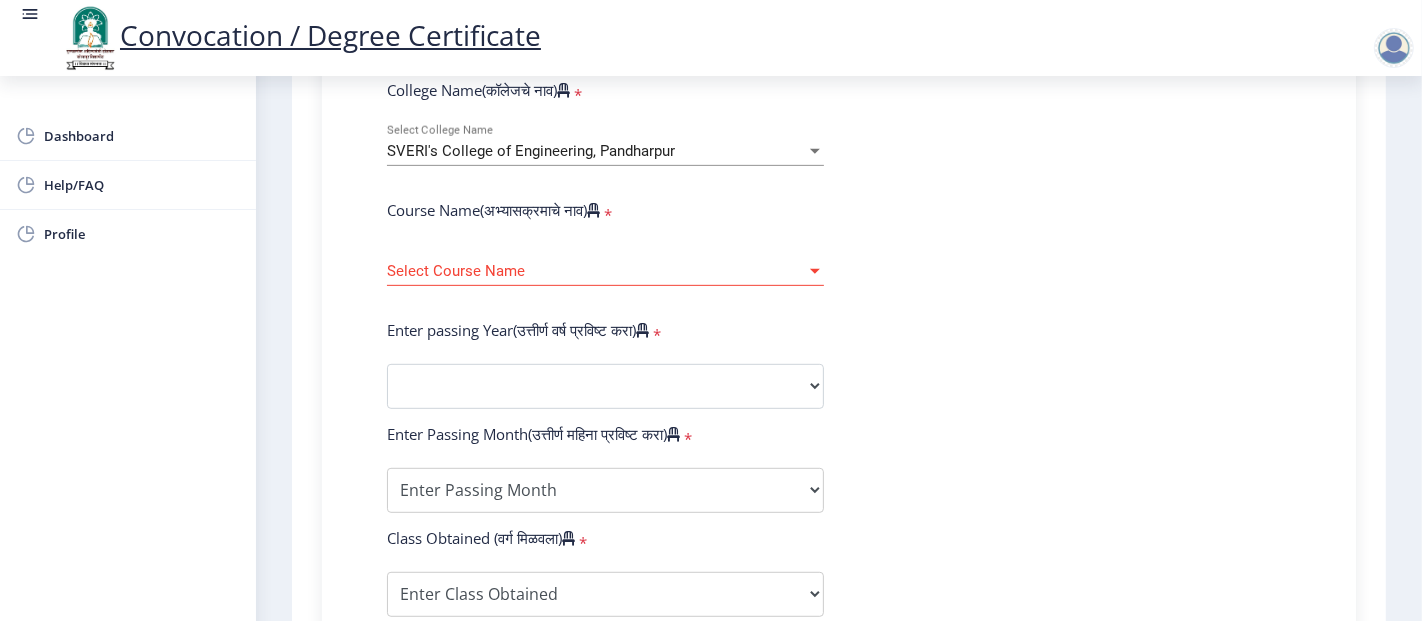 click on "Select Course Name Select Course Name" 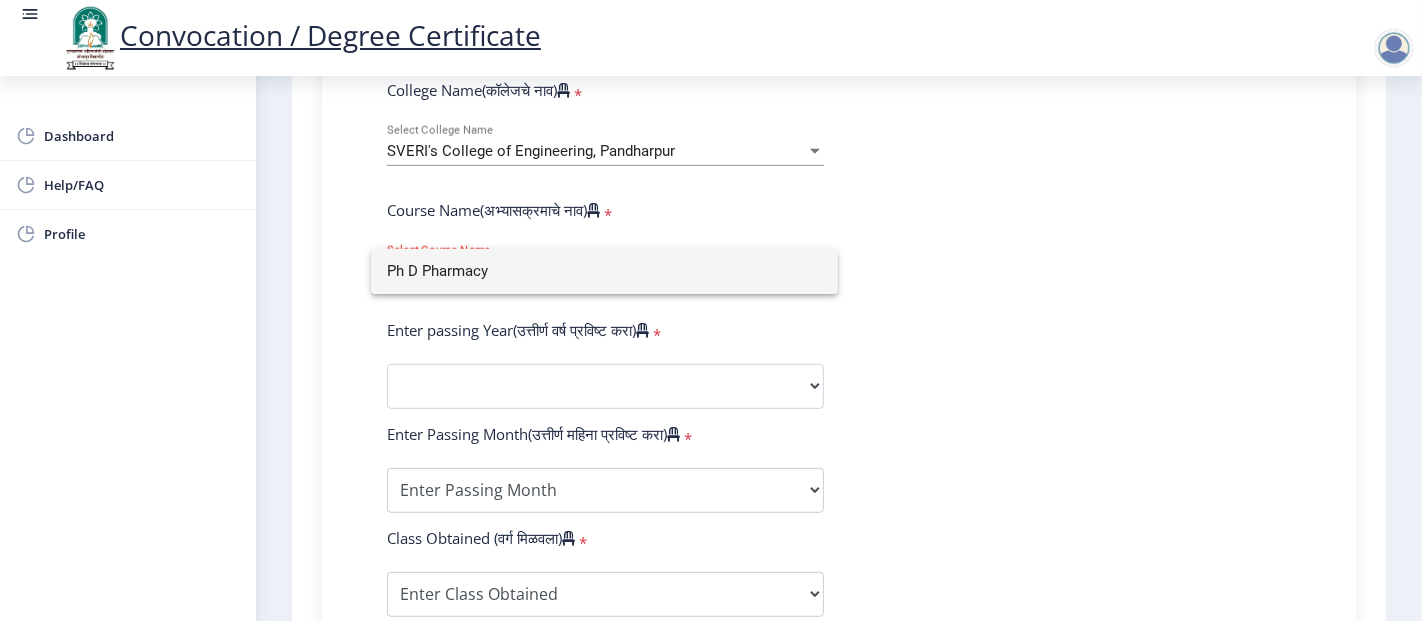 click 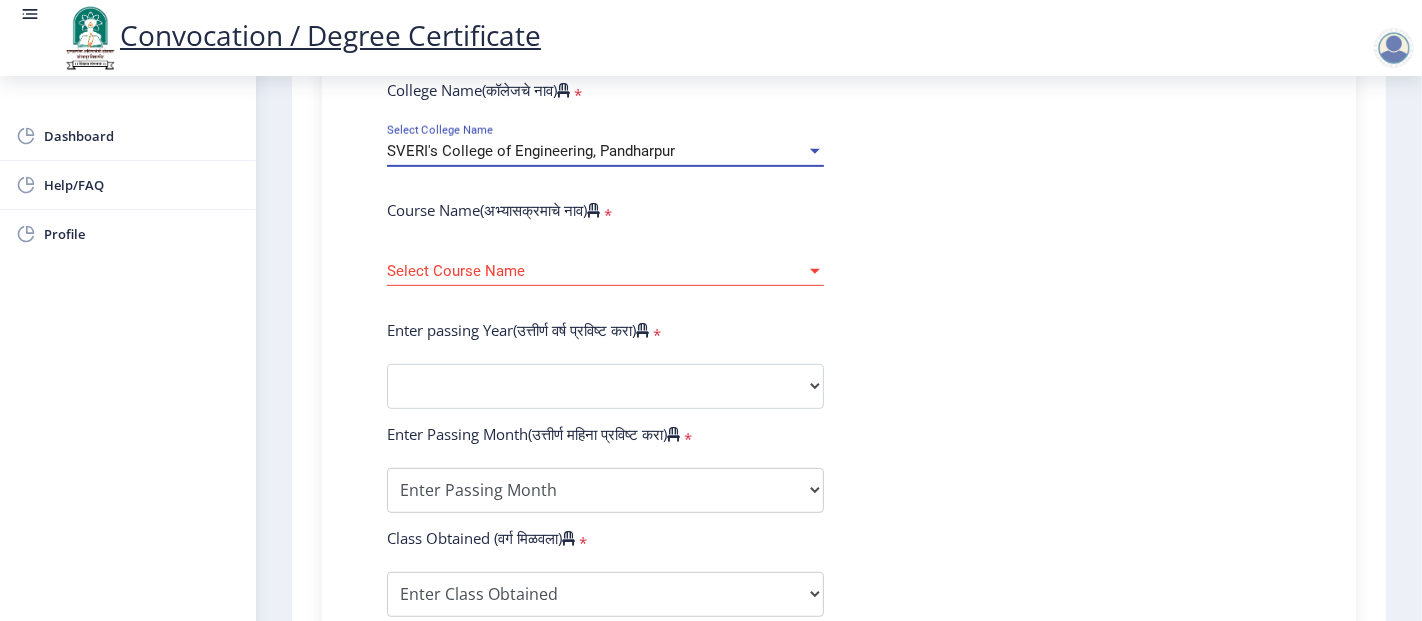 click at bounding box center [815, 151] 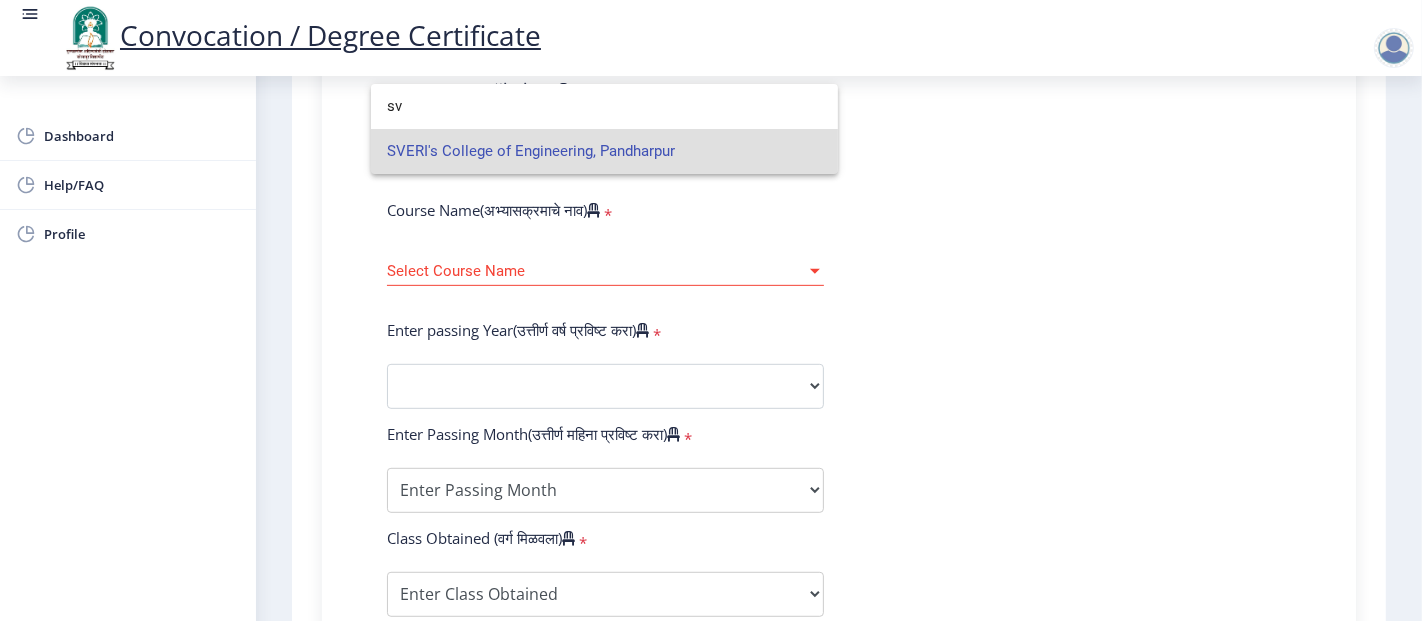 type on "s" 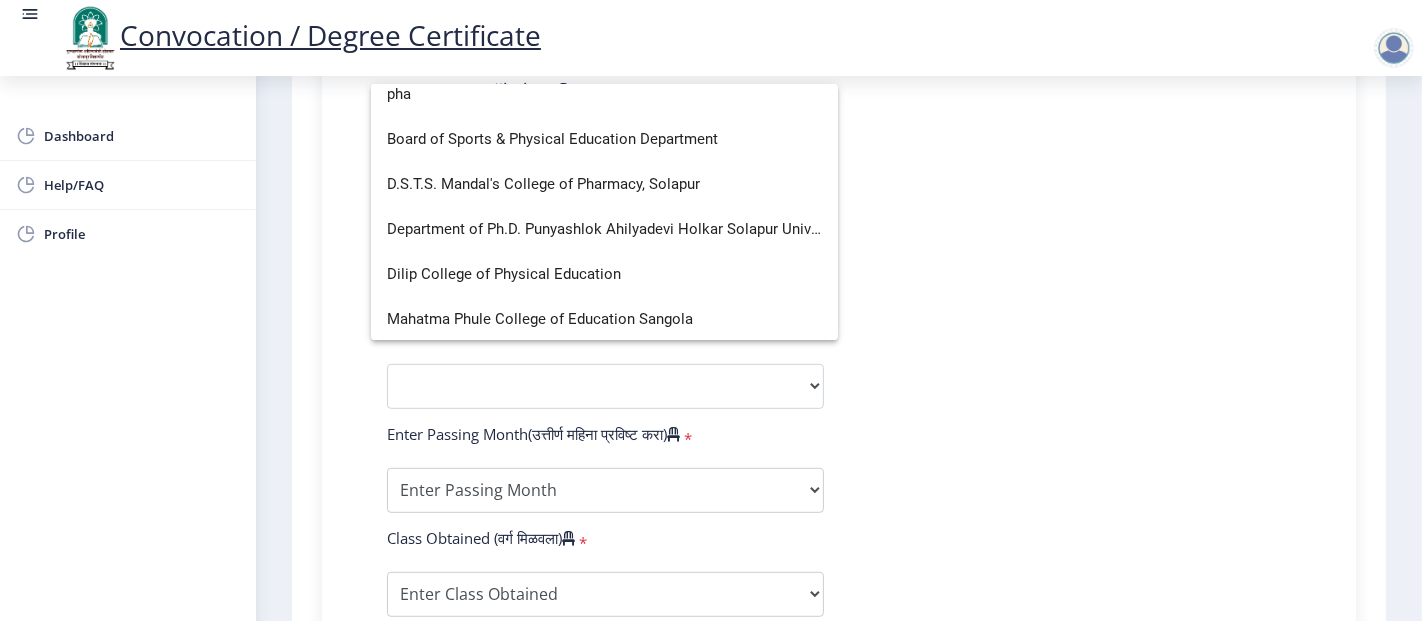 scroll, scrollTop: 0, scrollLeft: 0, axis: both 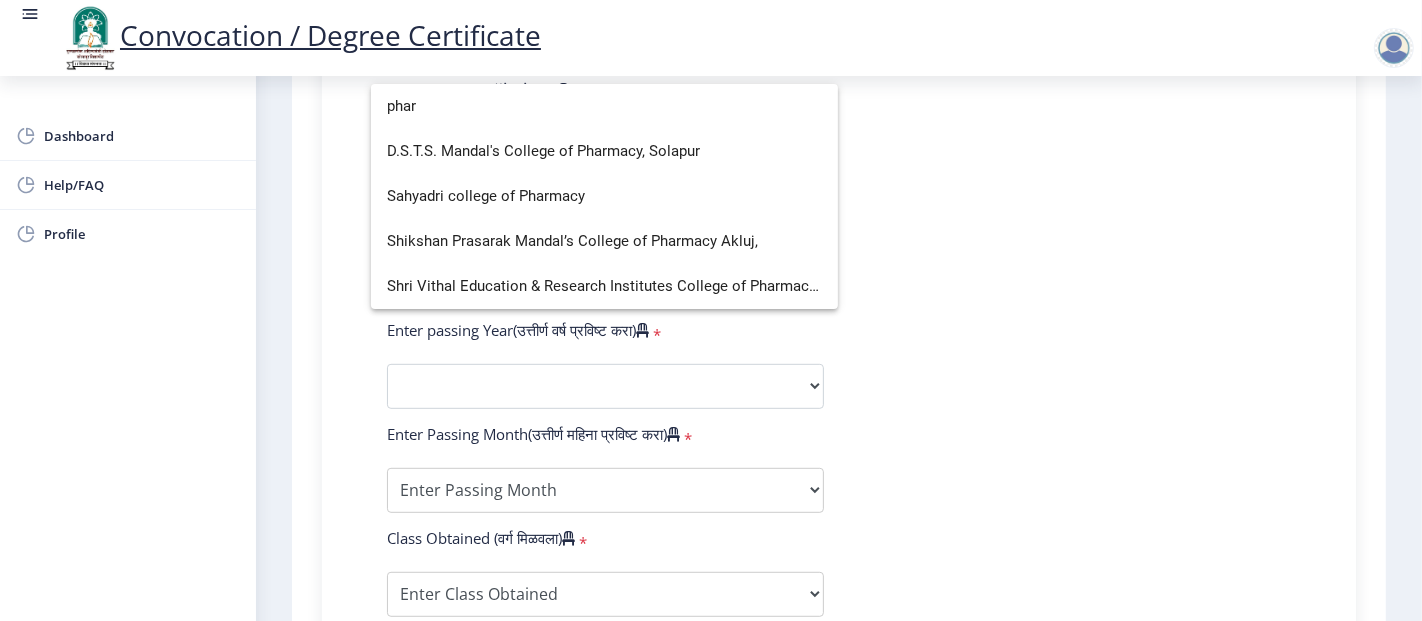type on "phar" 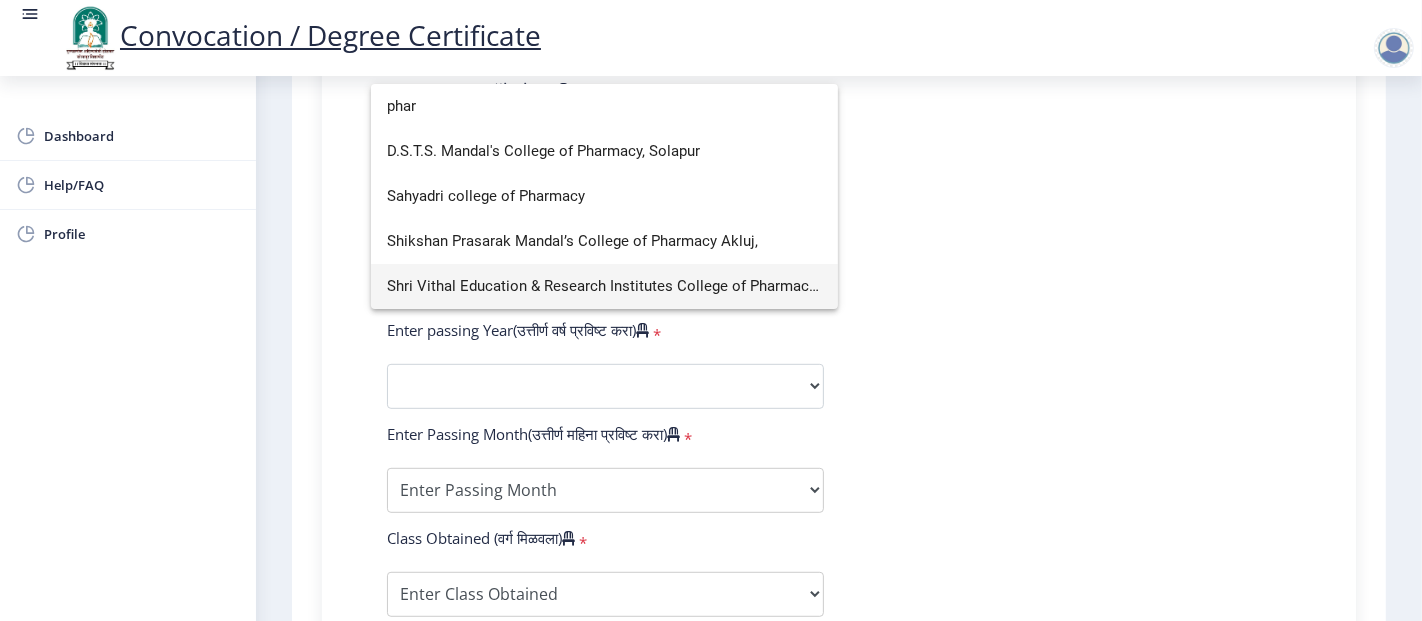 click on "Shri Vithal Education & Research Institutes College of Pharmacy, Pandharpur" at bounding box center [604, 286] 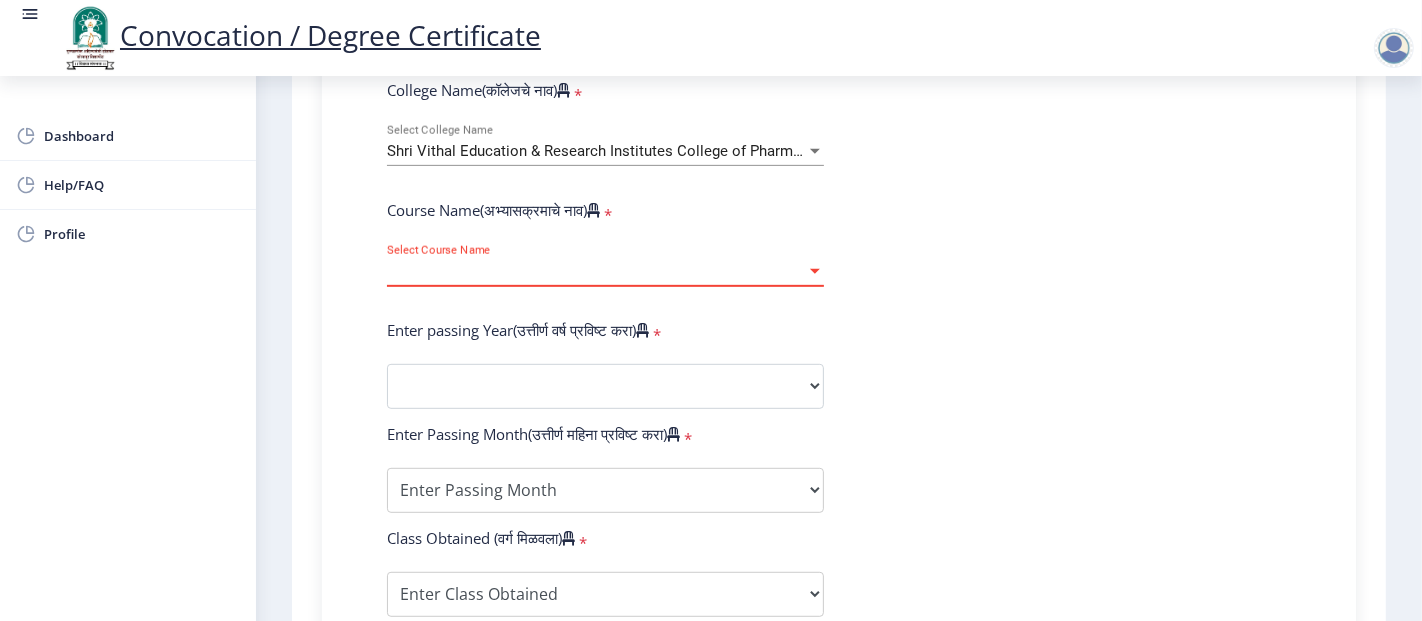 click on "Select Course Name" at bounding box center [596, 271] 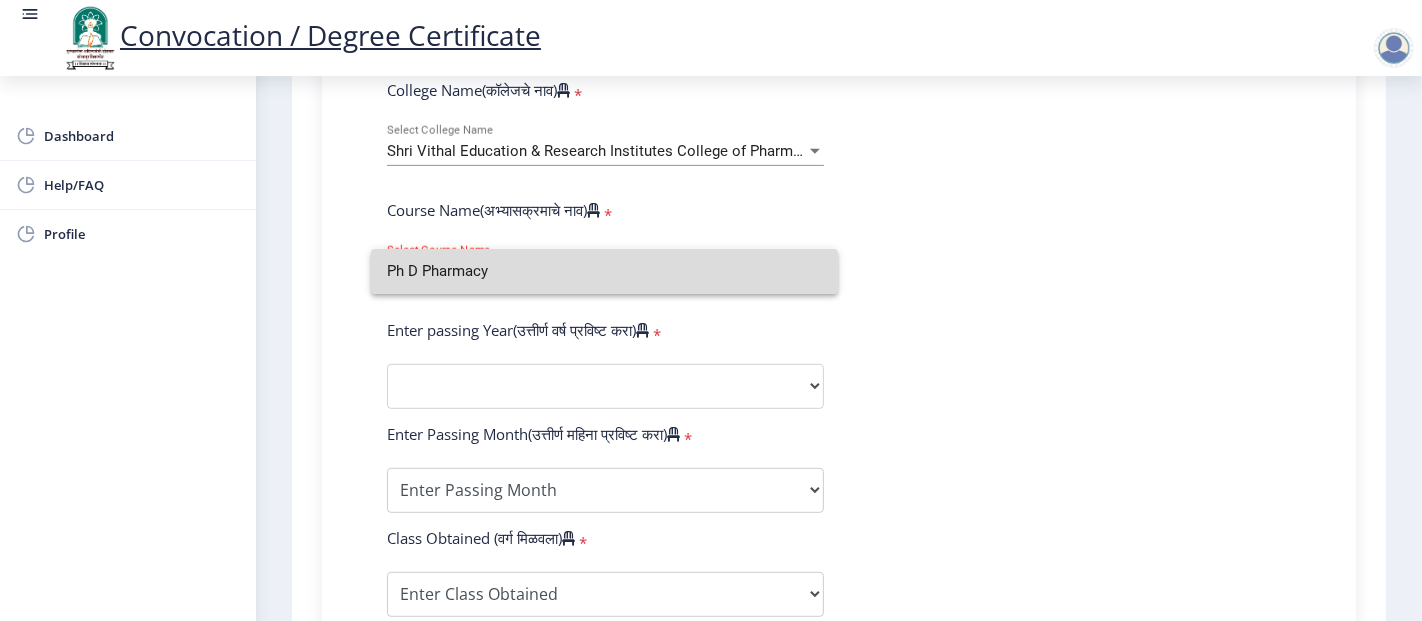 click on "Ph D Pharmacy" at bounding box center [604, 271] 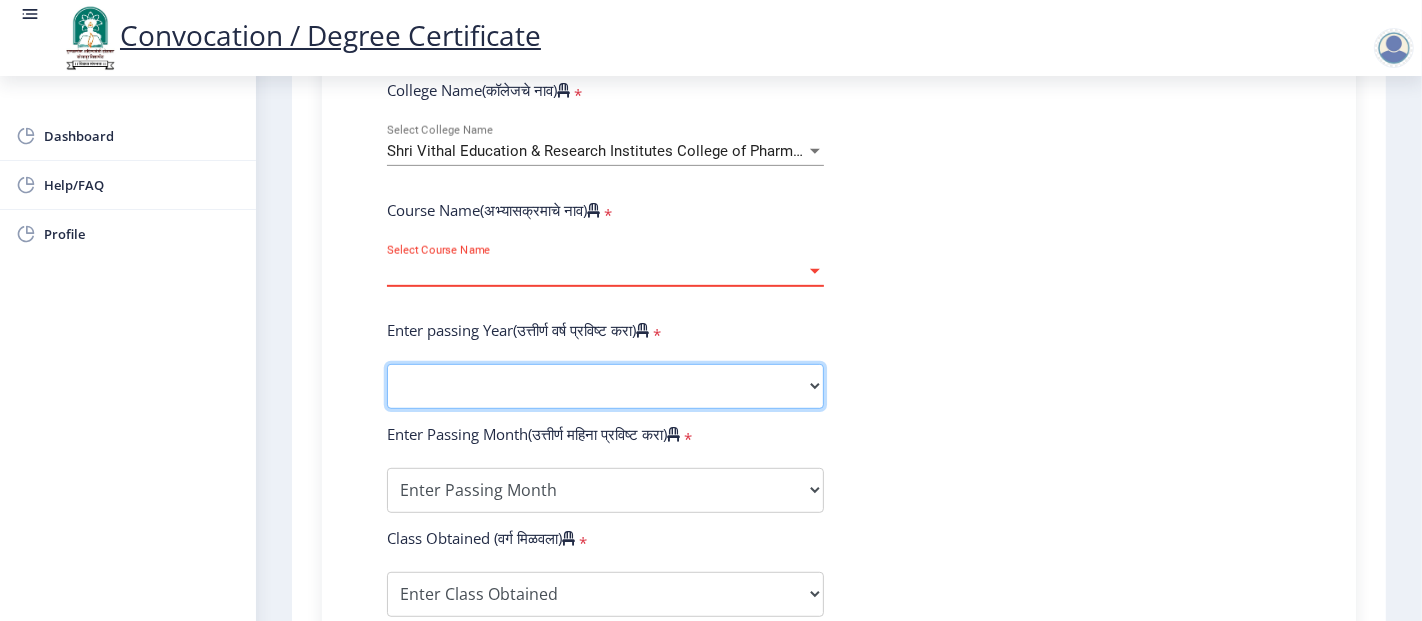 click on "2025   2024   2023   2022   2021   2020   2019   2018   2017   2016   2015   2014   2013   2012   2011   2010   2009   2008   2007   2006   2005   2004   2003   2002   2001   2000   1999   1998   1997   1996   1995   1994   1993   1992   1991   1990   1989   1988   1987   1986   1985   1984   1983   1982   1981   1980   1979   1978   1977   1976" 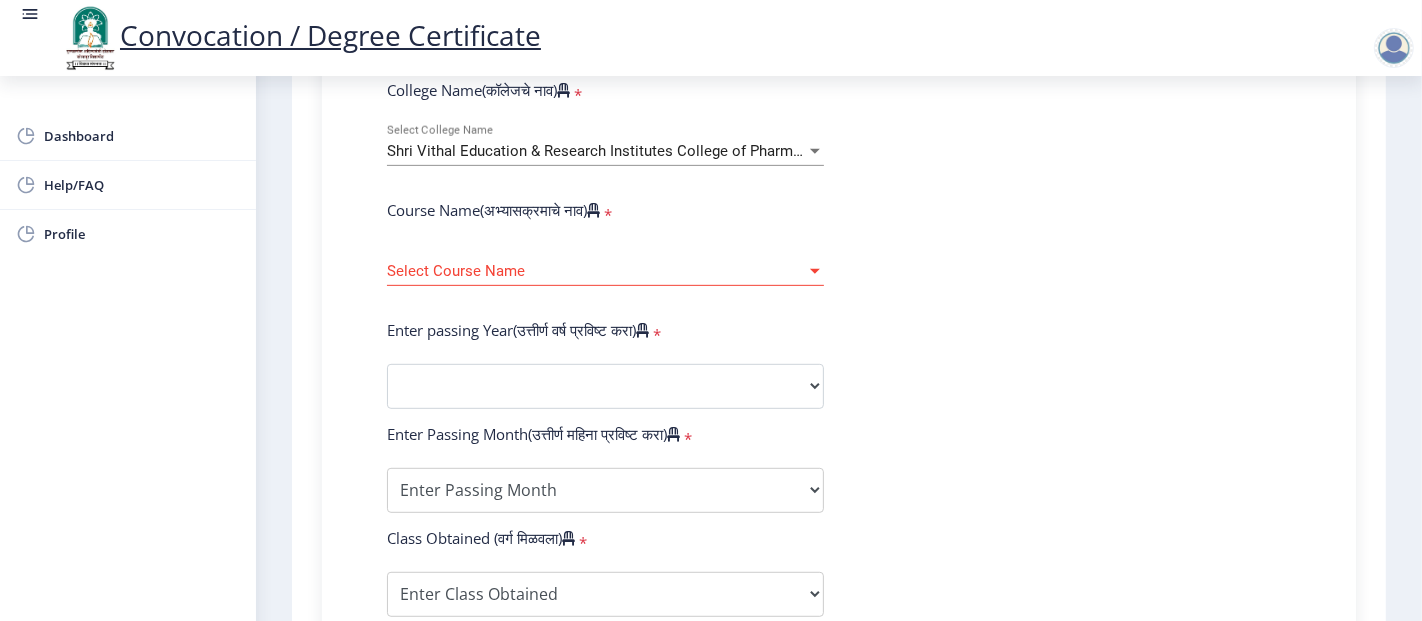 click on "Enter Your PRN Number (तुमचा पीआरएन (कायम नोंदणी क्रमांक) एंटर करा)  * Student Type (विद्यार्थी प्रकार)   * Select Student Type Regular External College Name(कॉलेजचे नाव)   * Shri Vithal Education  Research Institutes College of Pharmacy, [CITY] Select College Name Course Name(अभ्यासक्रमाचे नाव)   * Select Course Name Select Course Name Enter passing Year(उत्तीर्ण वर्ष प्रविष्ट करा)   *  2025   2024   2023   2022   2021   2020   2019   2018   2017   2016   2015   2014   2013   2012   2011   2010   2009   2008   2007   2006   2005   2004   2003   2002   2001   2000   1999   1998   1997   1996   1995   1994   1993   1992   1991   1990   1989   1988   1987   1986   1985   1984   1983   1982   1981   1980   1979   1978   1977   1976  * Enter Passing Month March April May October November December *" 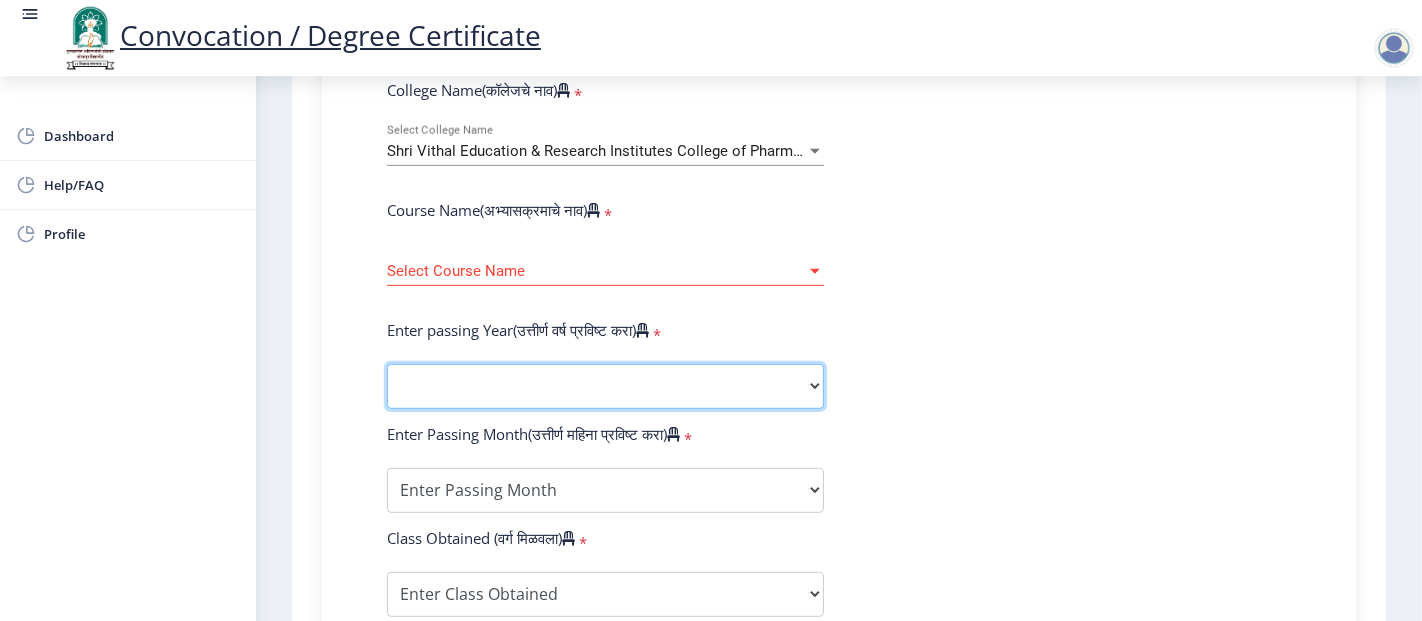 click on "2025   2024   2023   2022   2021   2020   2019   2018   2017   2016   2015   2014   2013   2012   2011   2010   2009   2008   2007   2006   2005   2004   2003   2002   2001   2000   1999   1998   1997   1996   1995   1994   1993   1992   1991   1990   1989   1988   1987   1986   1985   1984   1983   1982   1981   1980   1979   1978   1977   1976" 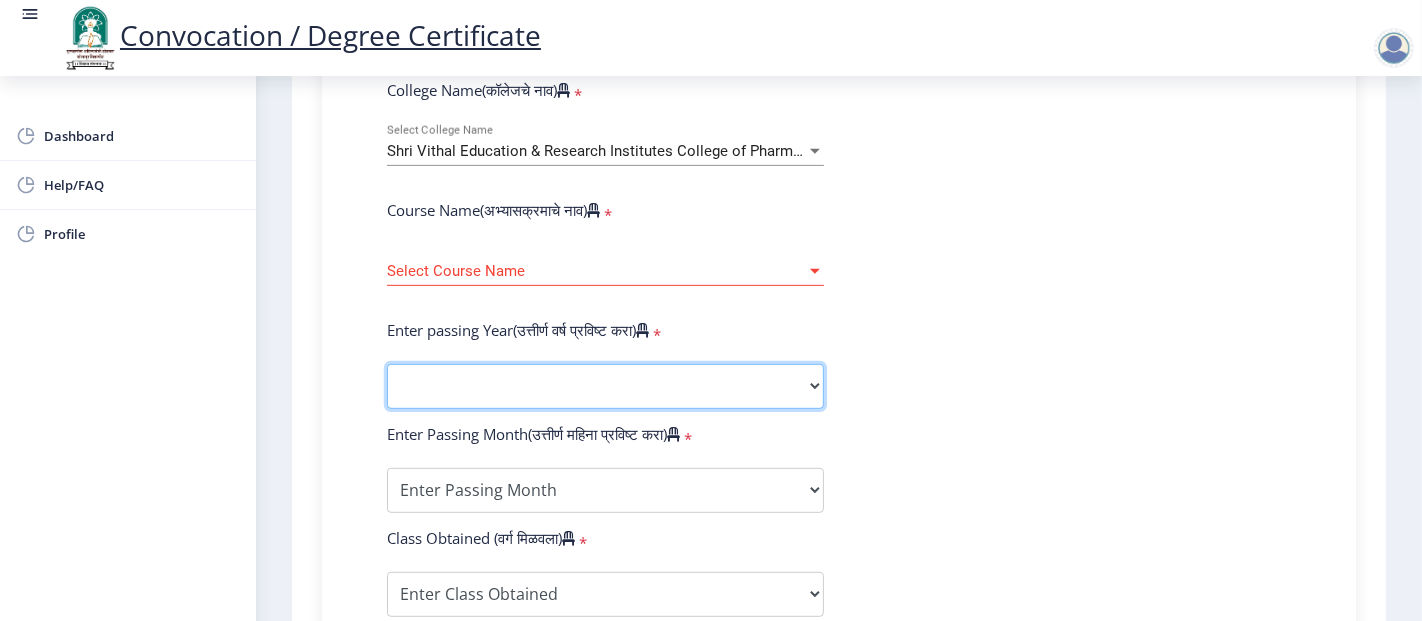 select on "2025" 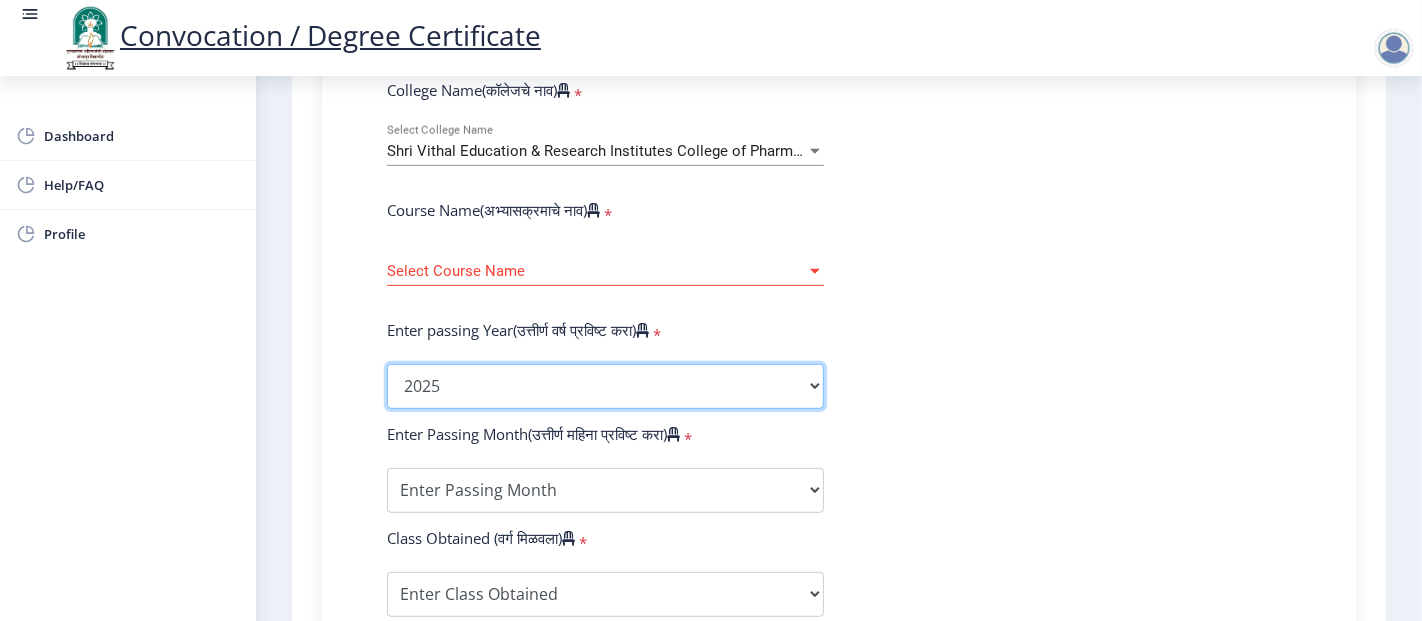 click on "2025   2024   2023   2022   2021   2020   2019   2018   2017   2016   2015   2014   2013   2012   2011   2010   2009   2008   2007   2006   2005   2004   2003   2002   2001   2000   1999   1998   1997   1996   1995   1994   1993   1992   1991   1990   1989   1988   1987   1986   1985   1984   1983   1982   1981   1980   1979   1978   1977   1976" 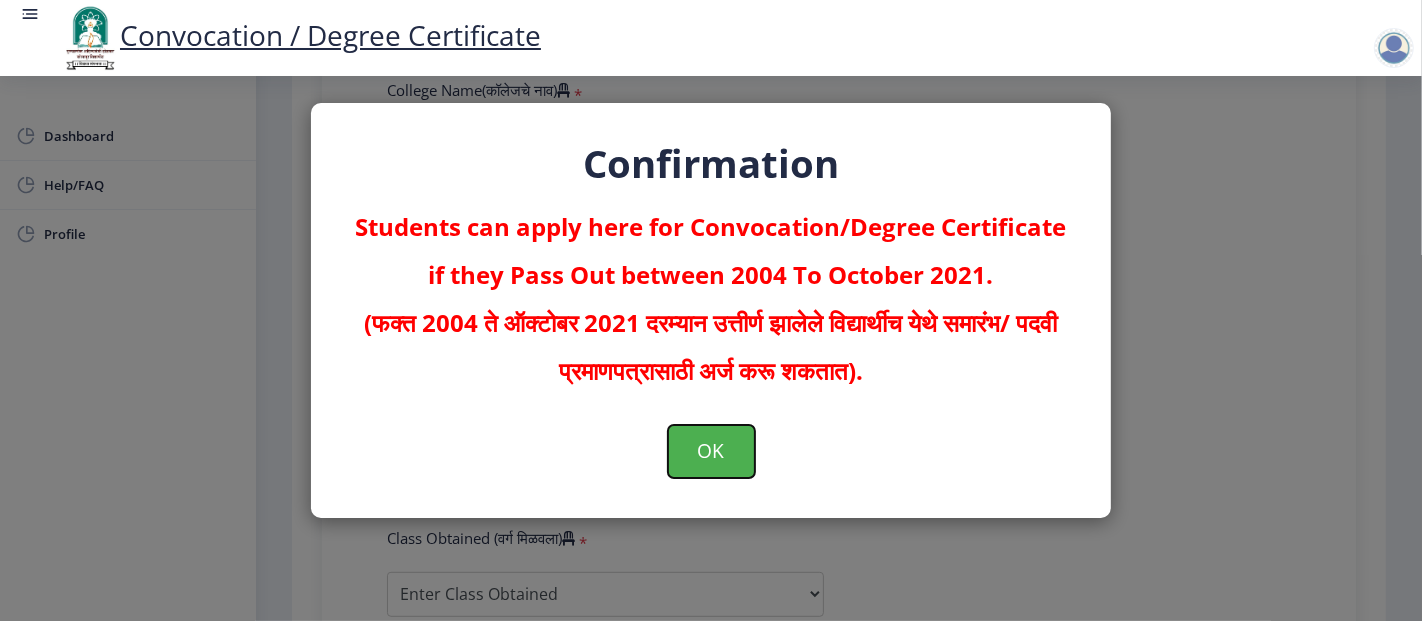 click on "OK" 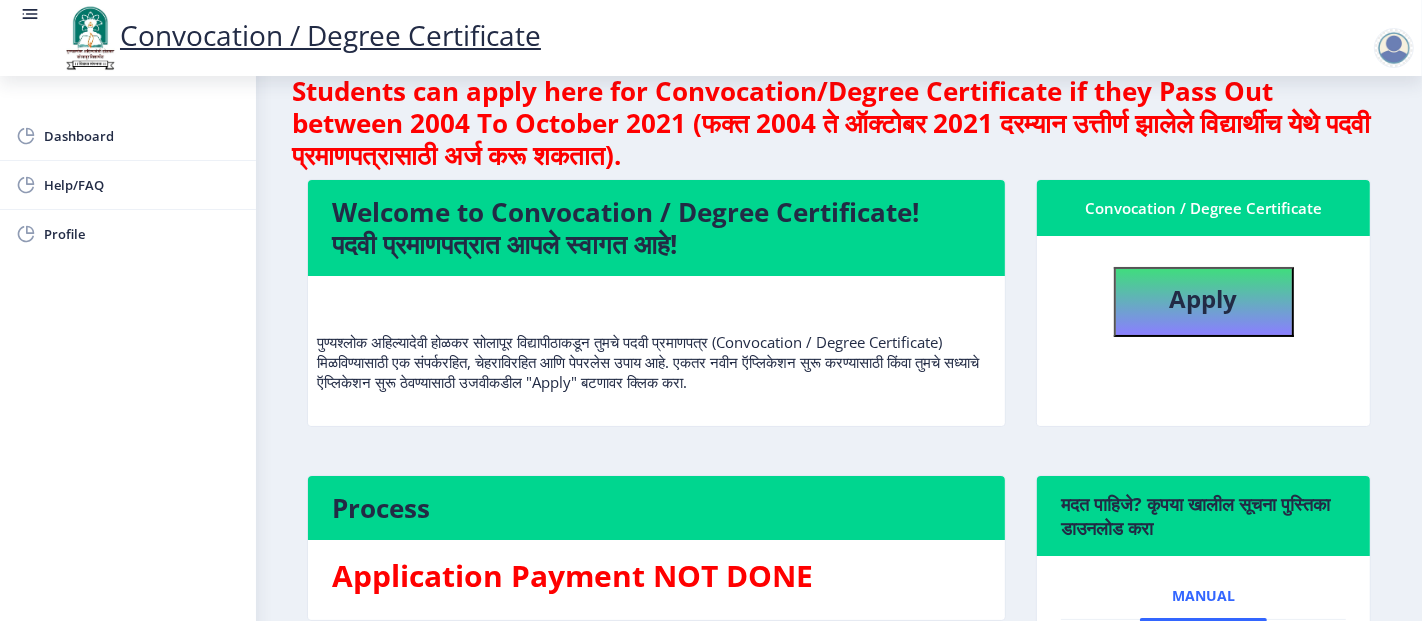 scroll, scrollTop: 0, scrollLeft: 0, axis: both 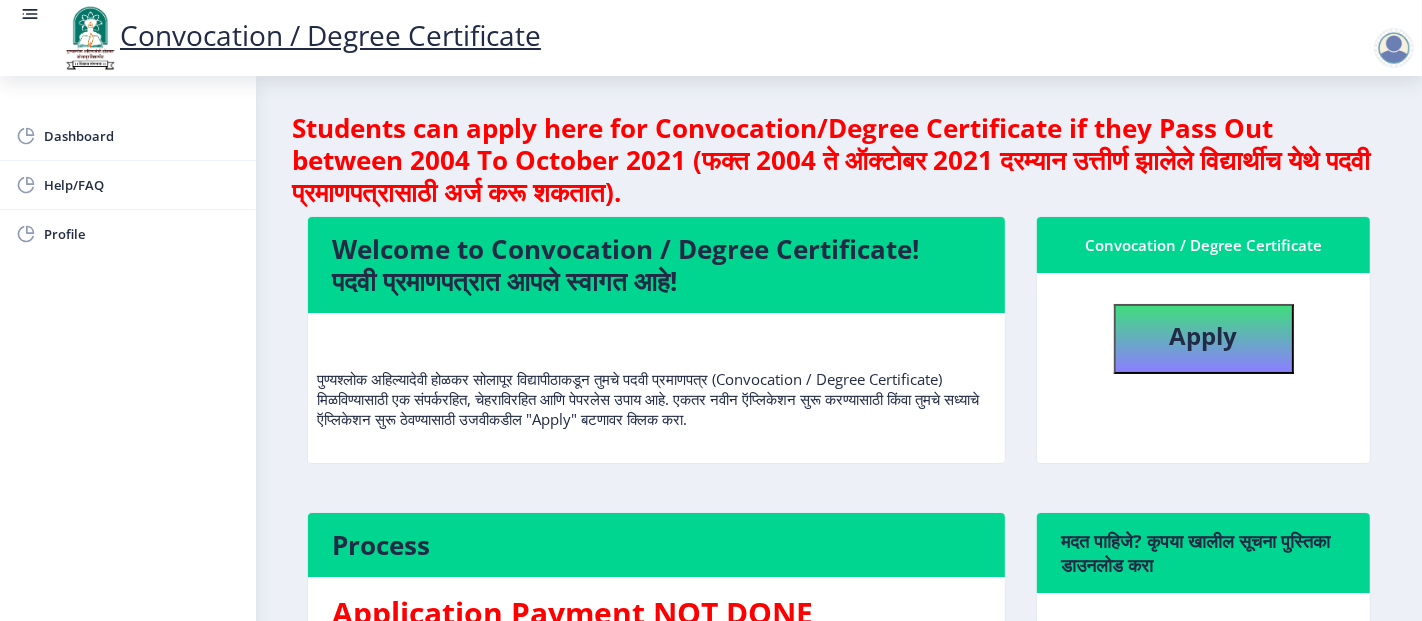 click on "Dashboard" 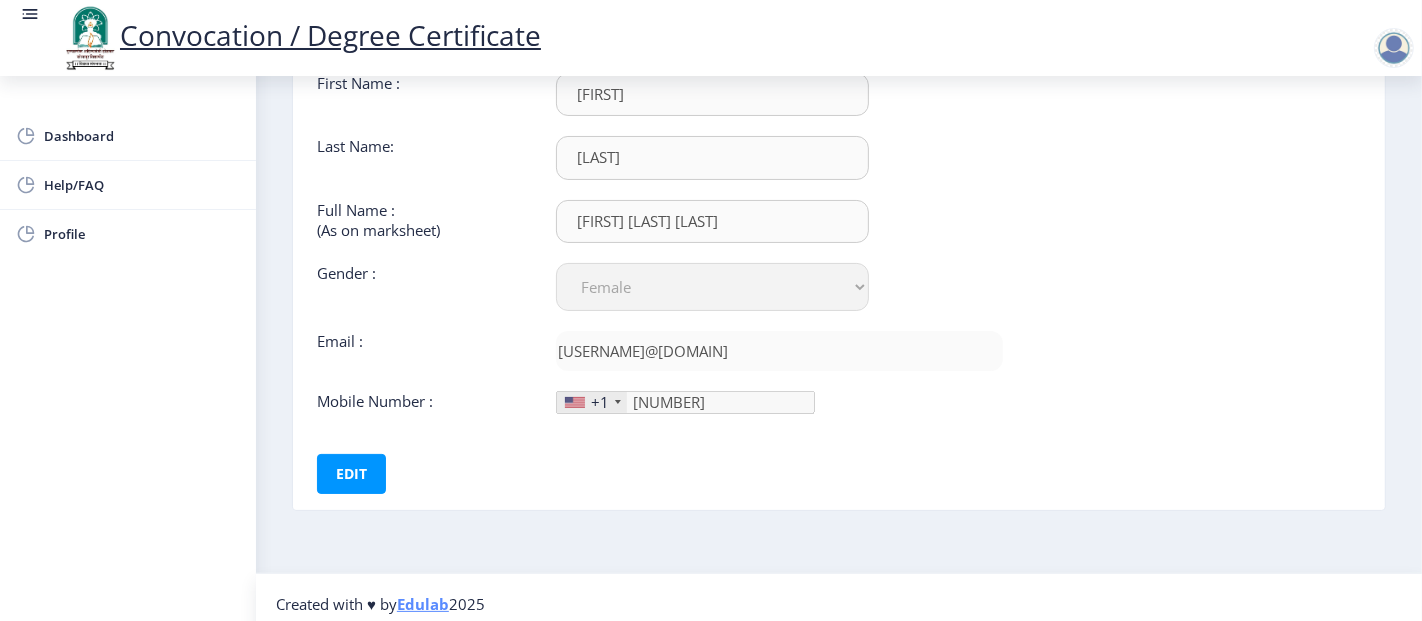scroll, scrollTop: 165, scrollLeft: 0, axis: vertical 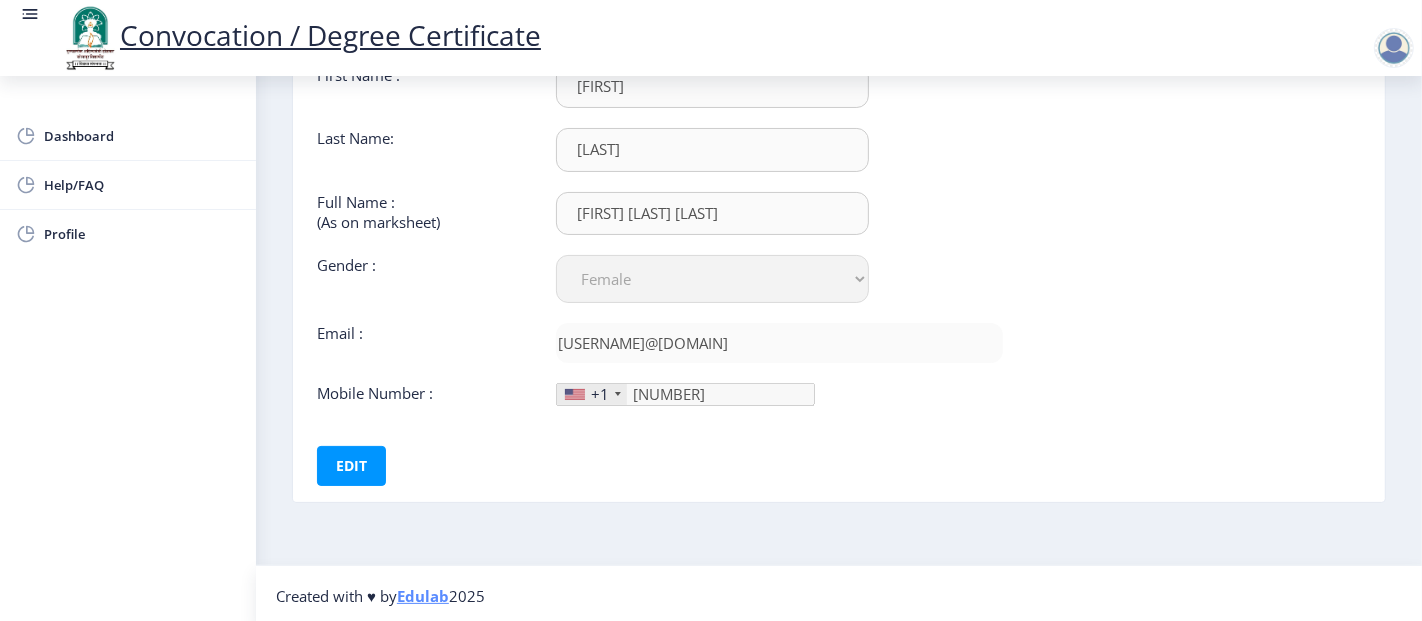 click on "Dashboard" 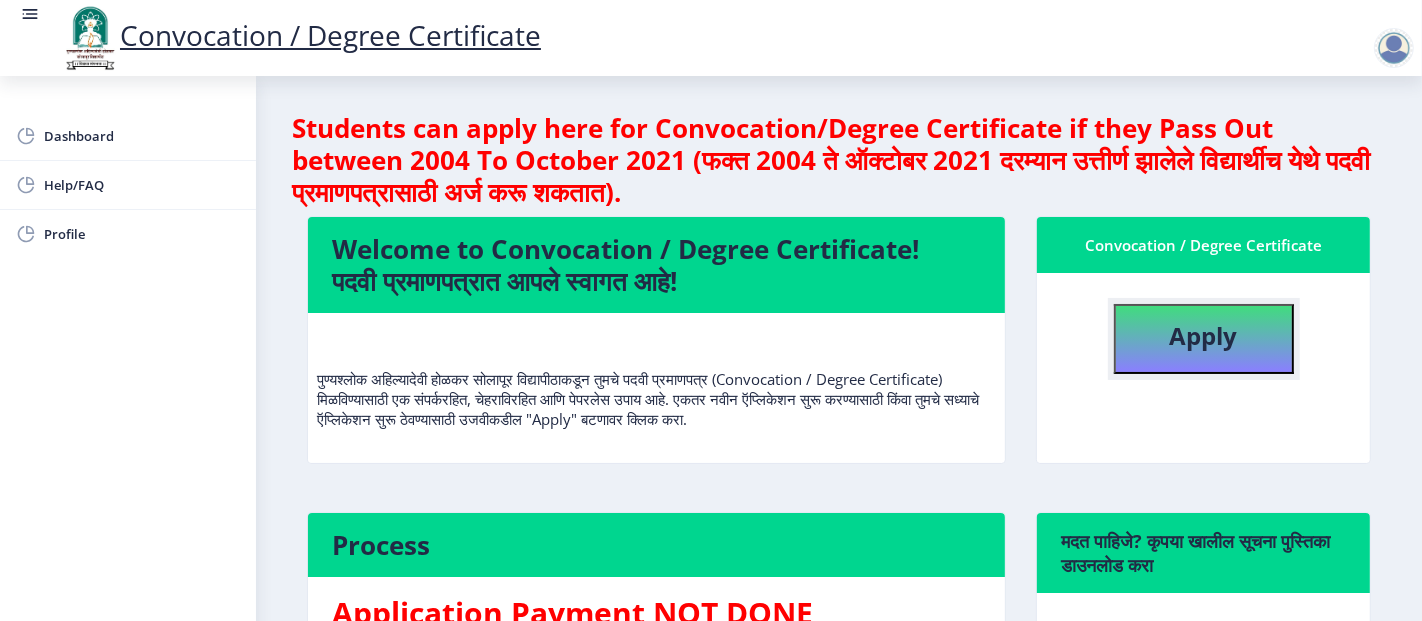 click on "Apply" 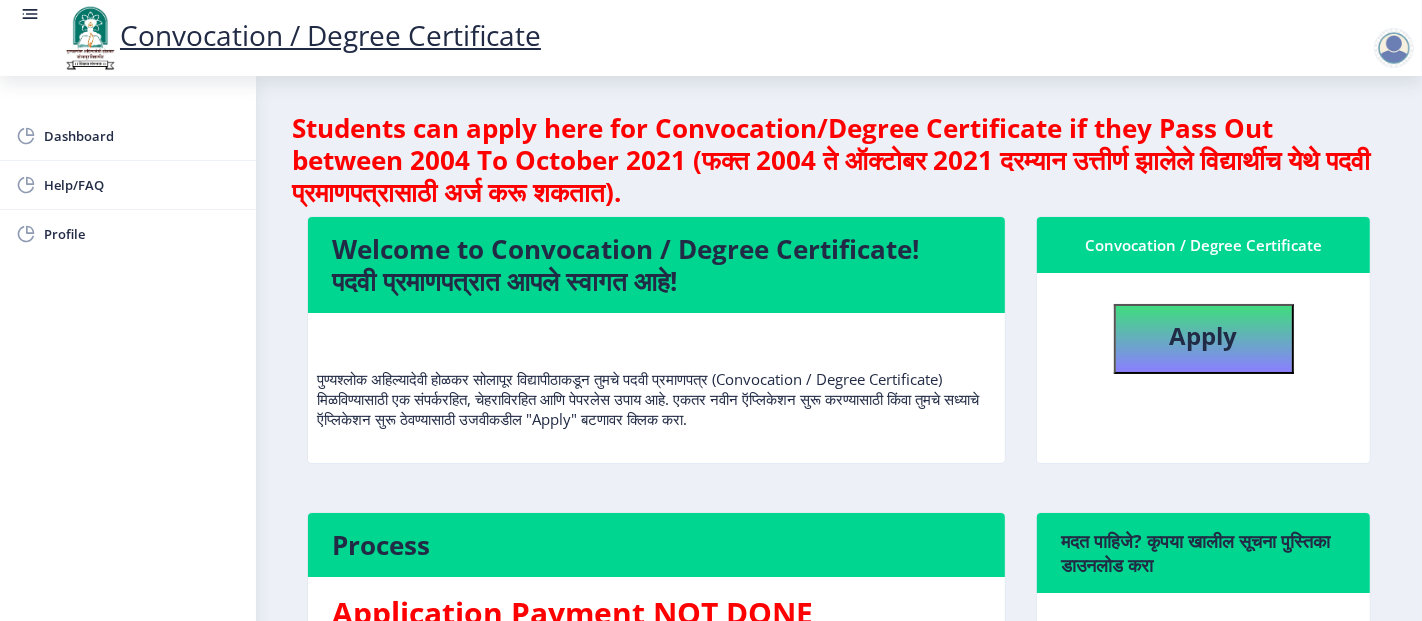 select 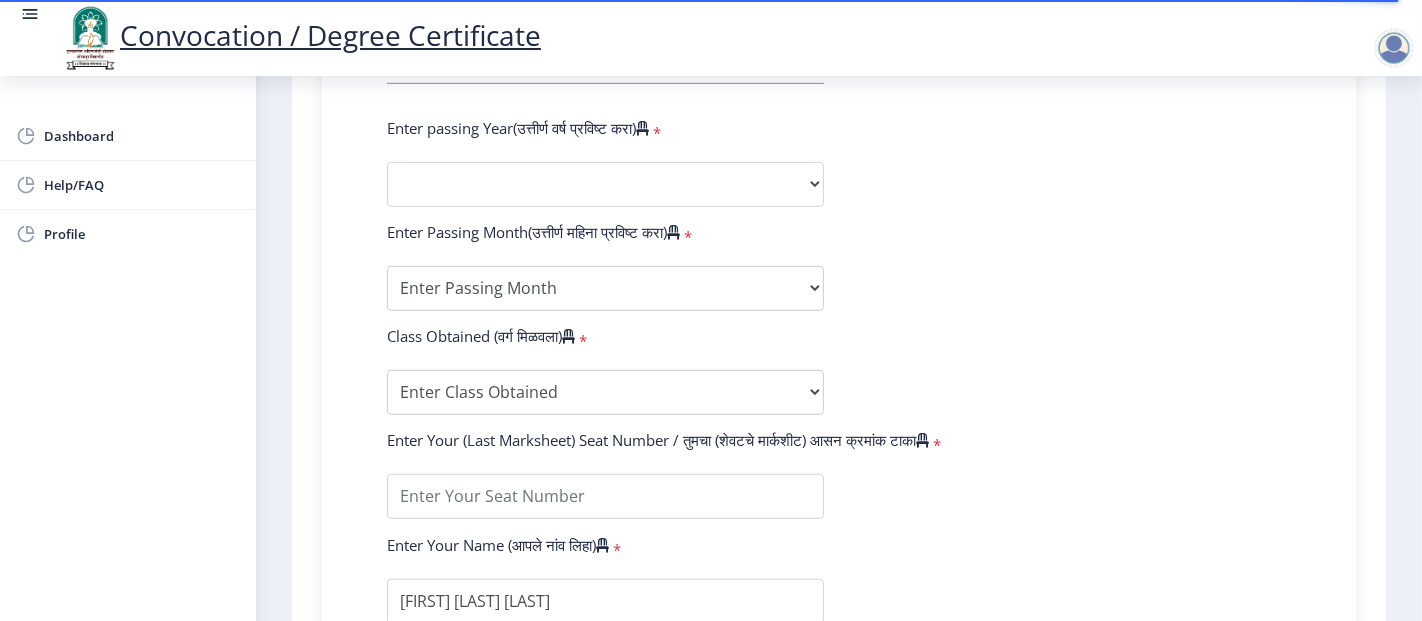 scroll, scrollTop: 914, scrollLeft: 0, axis: vertical 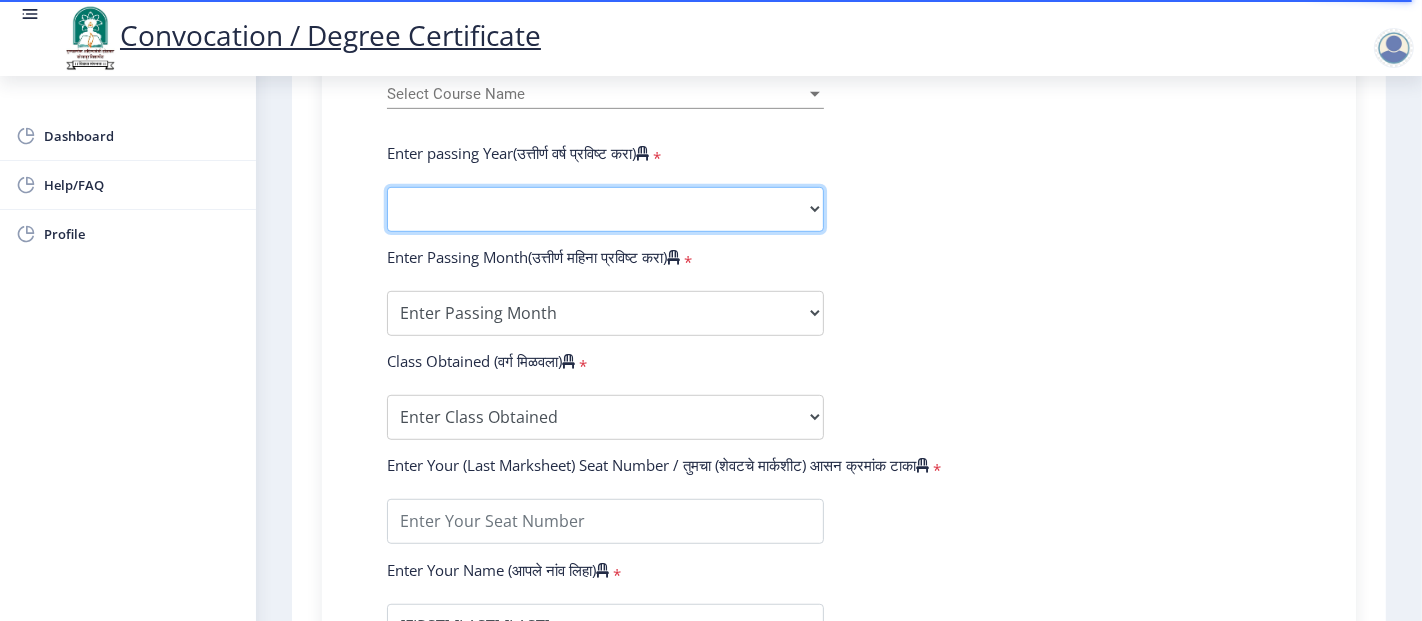 click on "2025   2024   2023   2022   2021   2020   2019   2018   2017   2016   2015   2014   2013   2012   2011   2010   2009   2008   2007   2006   2005   2004   2003   2002   2001   2000   1999   1998   1997   1996   1995   1994   1993   1992   1991   1990   1989   1988   1987   1986   1985   1984   1983   1982   1981   1980   1979   1978   1977   1976" 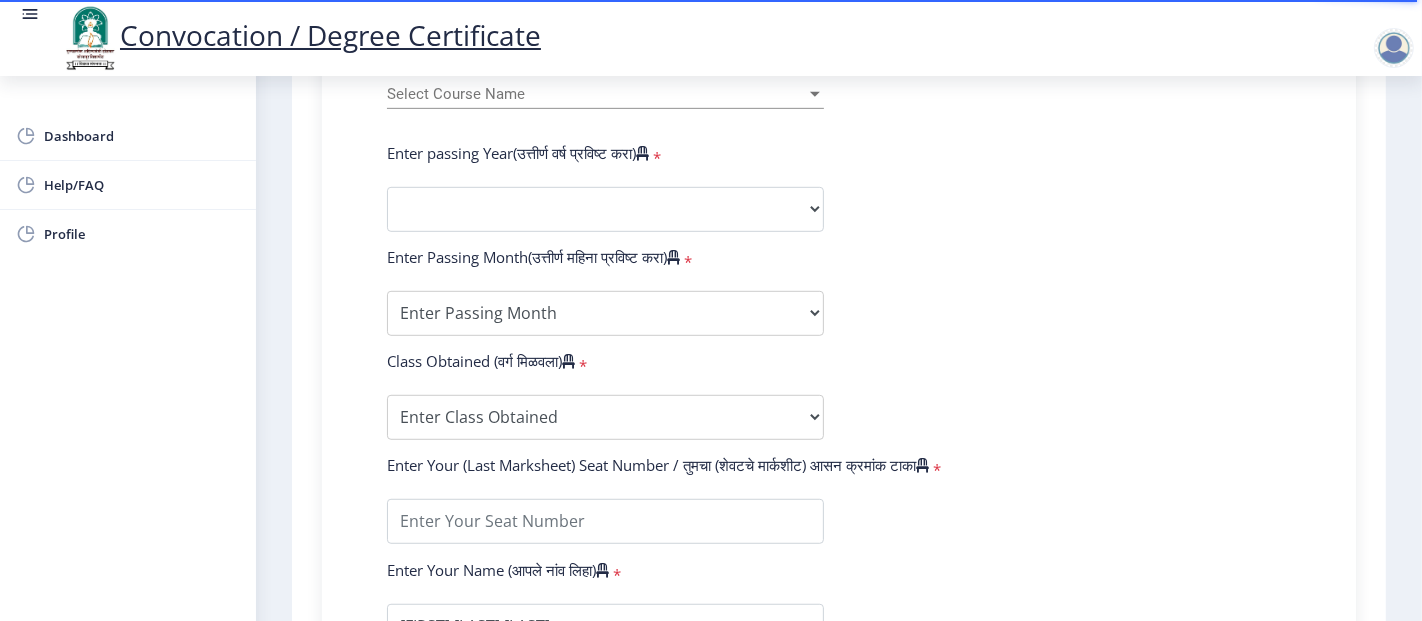 click on "Enter Your PRN Number (तुमचा पीआरएन (कायम नोंदणी क्रमांक) एंटर करा)   * Student Type (विद्यार्थी प्रकार)    * Select Student Type Regular External College Name(कॉलेजचे नाव)   * Select College Name Select College Name Course Name(अभ्यासक्रमाचे नाव)   * Select Course Name Select Course Name Enter passing Year(उत्तीर्ण वर्ष प्रविष्ट करा)   *  2025   2024   2023   2022   2021   2020   2019   2018   2017   2016   2015   2014   2013   2012   2011   2010   2009   2008   2007   2006   2005   2004   2003   2002   2001   2000   1999   1998   1997   1996   1995   1994   1993   1992   1991   1990   1989   1988   1987   1986   1985   1984   1983   1982   1981   1980   1979   1978   1977   1976  Enter Passing Month(उत्तीर्ण महिना प्रविष्ट करा)   * Enter Passing Month" 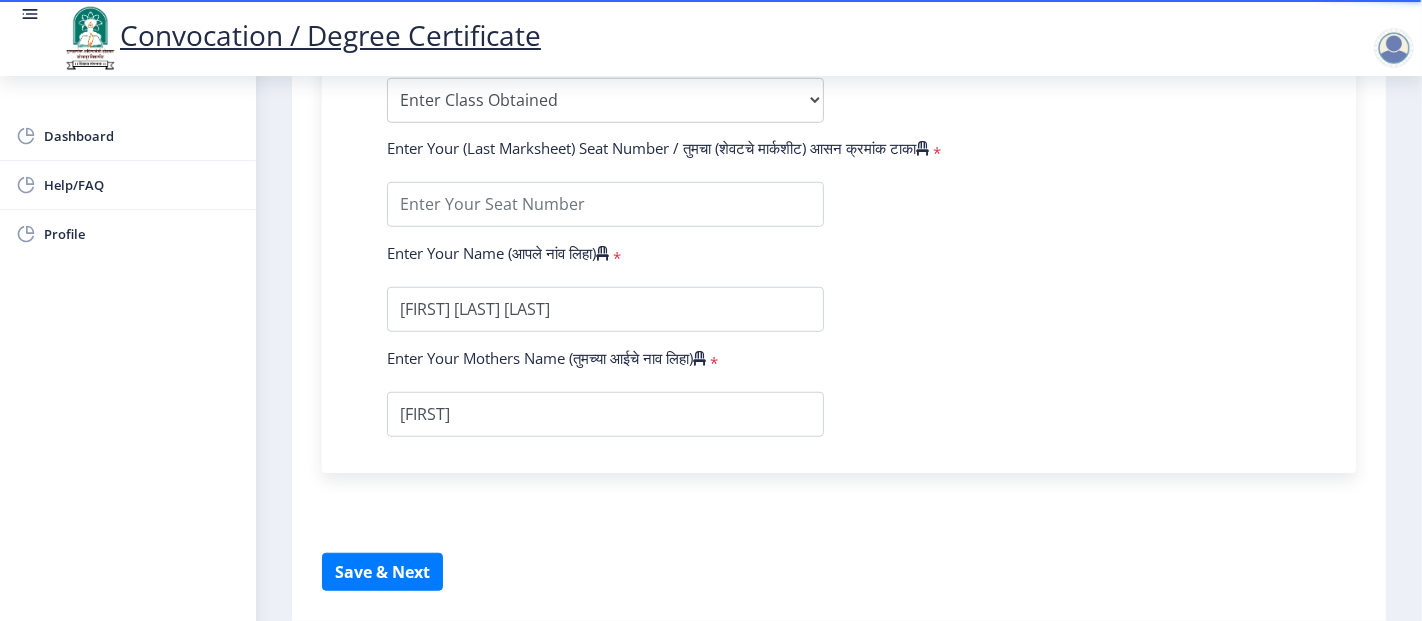 scroll, scrollTop: 1302, scrollLeft: 0, axis: vertical 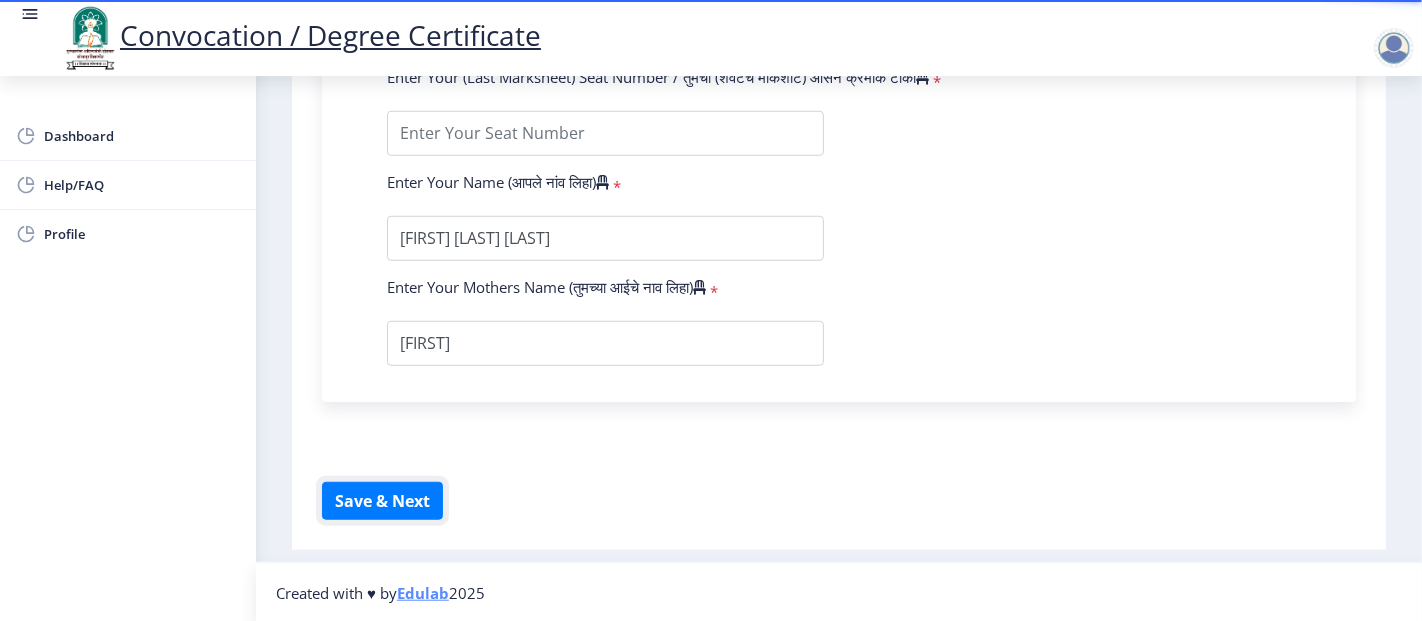click on "Save & Next" 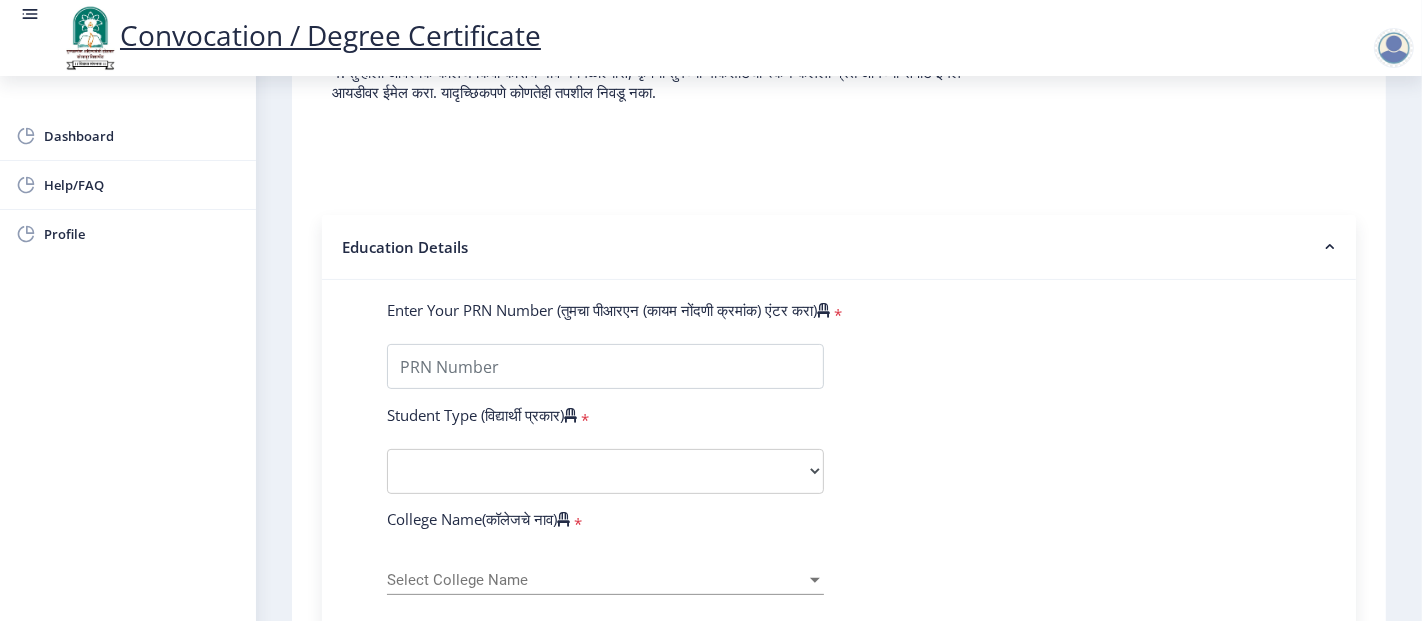 scroll, scrollTop: 0, scrollLeft: 0, axis: both 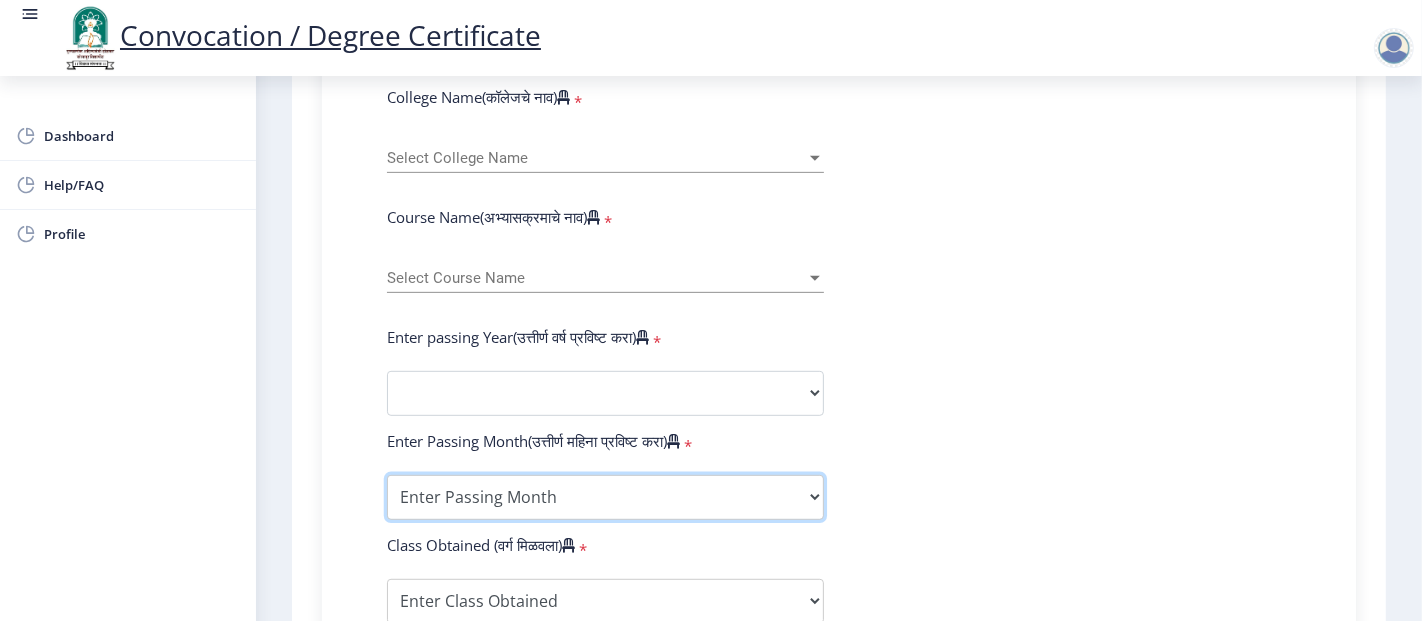 click on "Enter Passing Month March April May October November December" at bounding box center [605, 497] 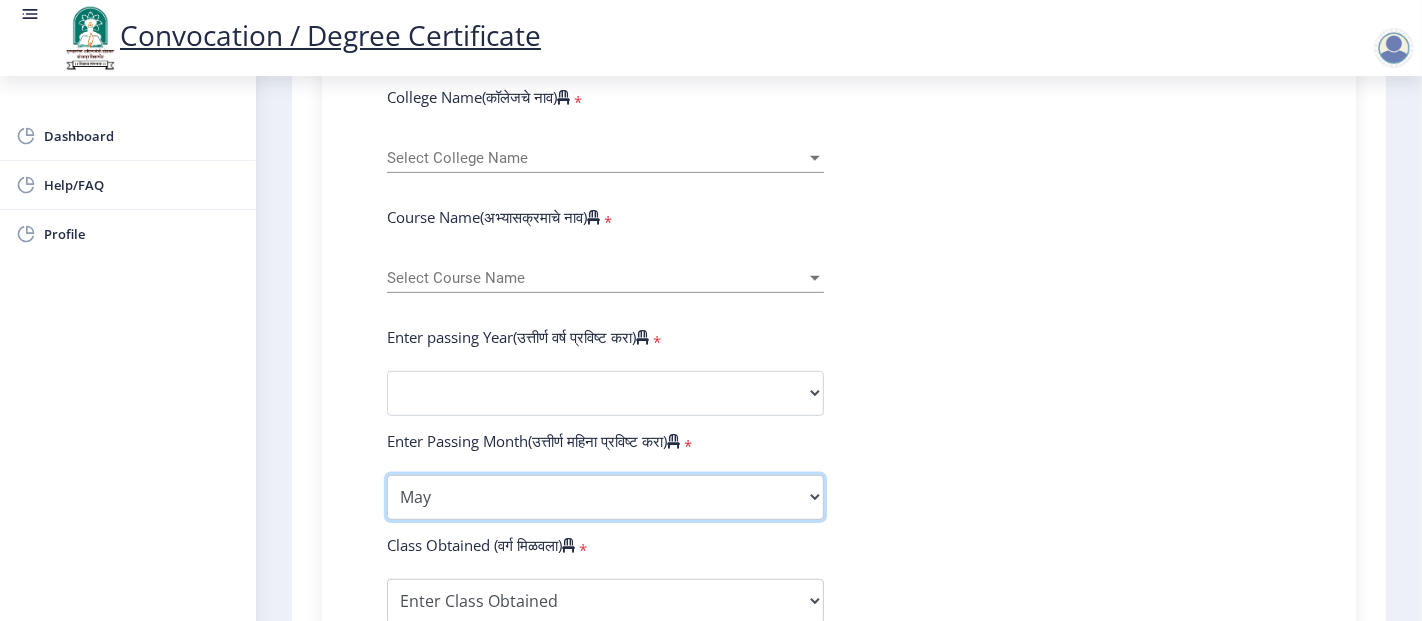 click on "Enter Passing Month March April May October November December" at bounding box center (605, 497) 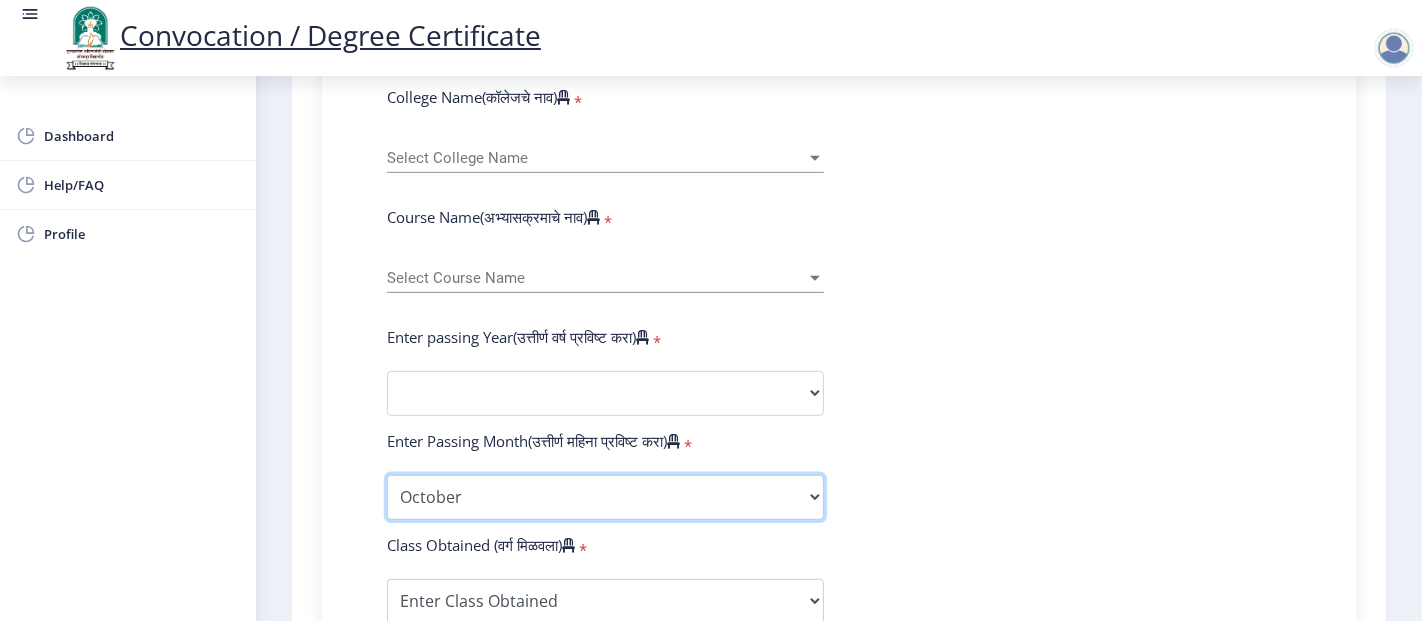 click on "Enter Passing Month March April May October November December" at bounding box center (605, 497) 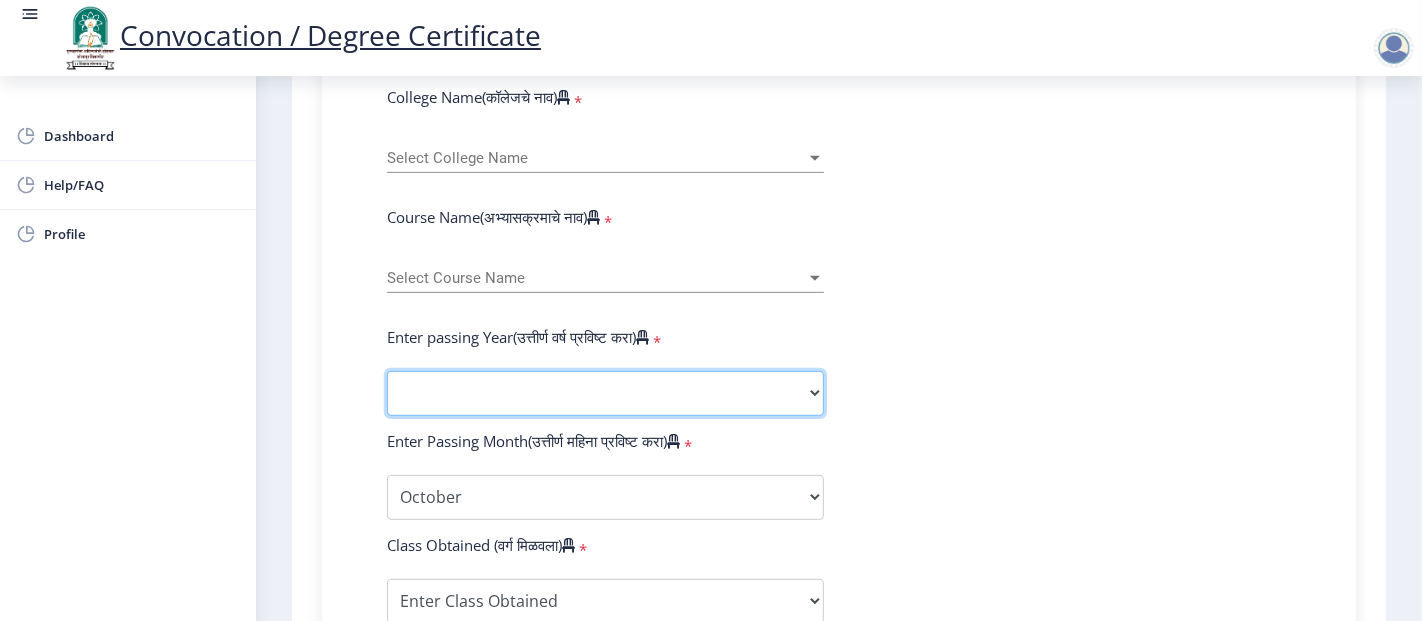 click on "2025   2024   2023   2022   2021   2020   2019   2018   2017   2016   2015   2014   2013   2012   2011   2010   2009   2008   2007   2006   2005   2004   2003   2002   2001   2000   1999   1998   1997   1996   1995   1994   1993   1992   1991   1990   1989   1988   1987   1986   1985   1984   1983   1982   1981   1980   1979   1978   1977   1976" 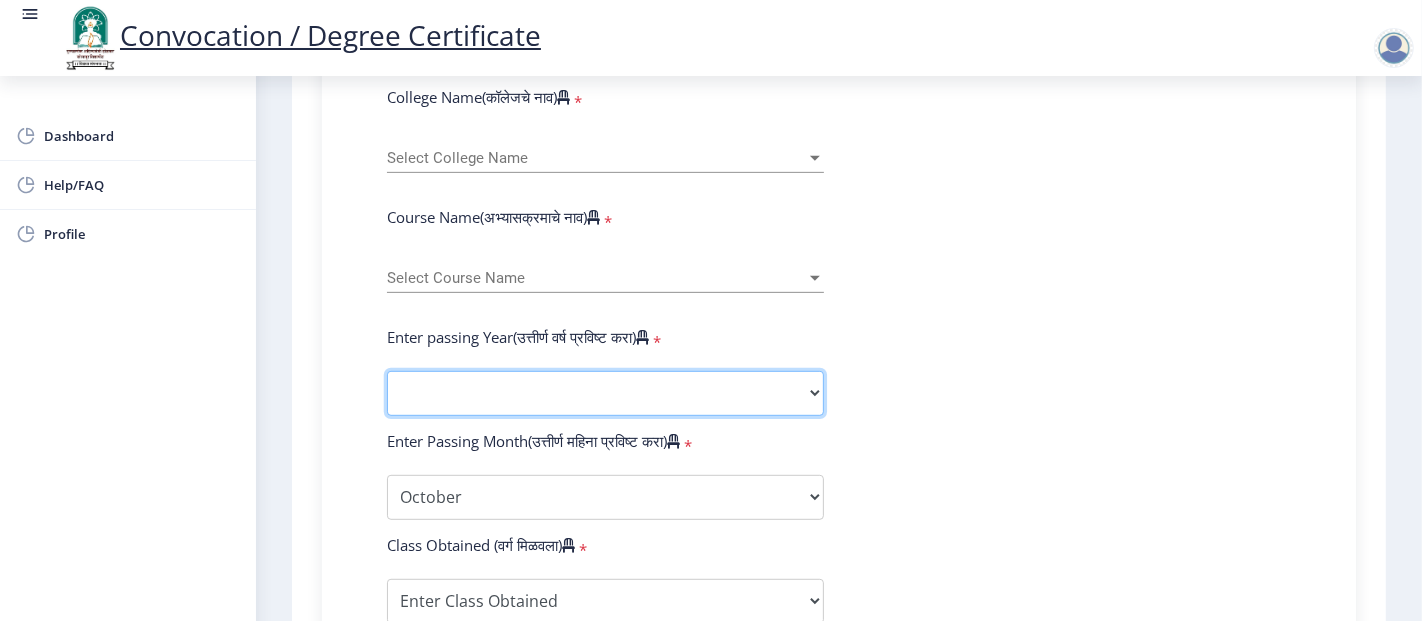 select on "2025" 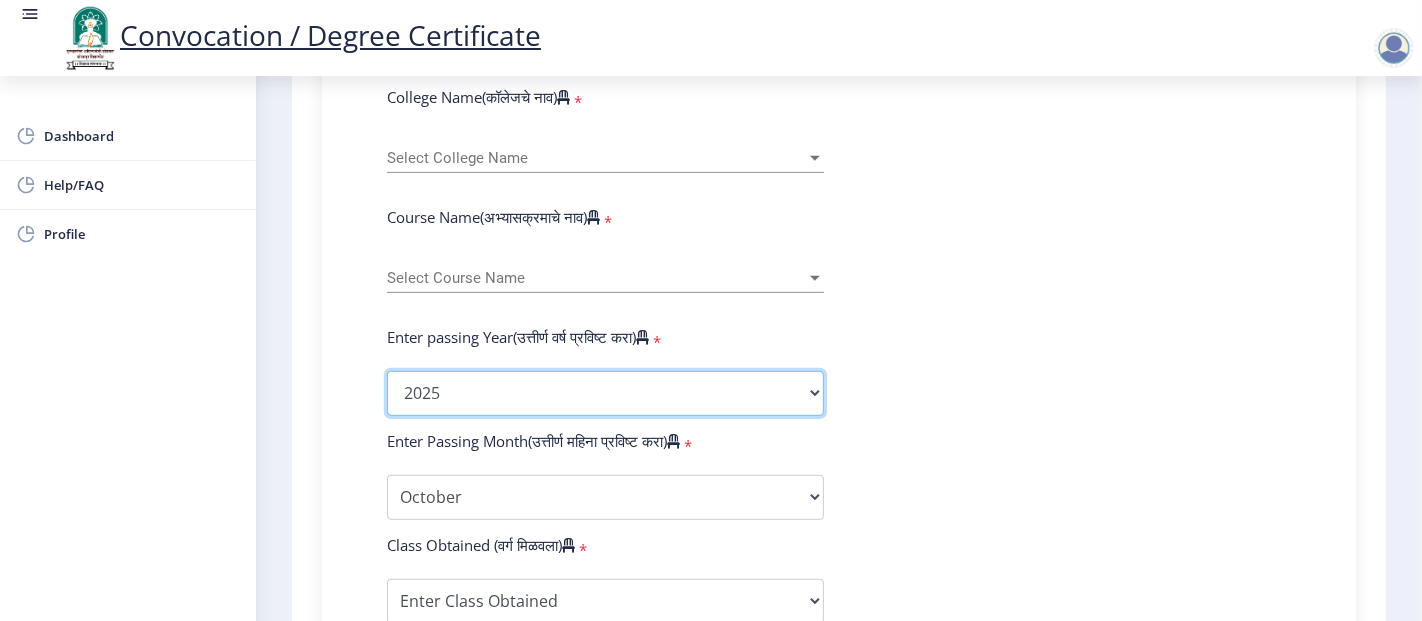 click on "2025   2024   2023   2022   2021   2020   2019   2018   2017   2016   2015   2014   2013   2012   2011   2010   2009   2008   2007   2006   2005   2004   2003   2002   2001   2000   1999   1998   1997   1996   1995   1994   1993   1992   1991   1990   1989   1988   1987   1986   1985   1984   1983   1982   1981   1980   1979   1978   1977   1976" 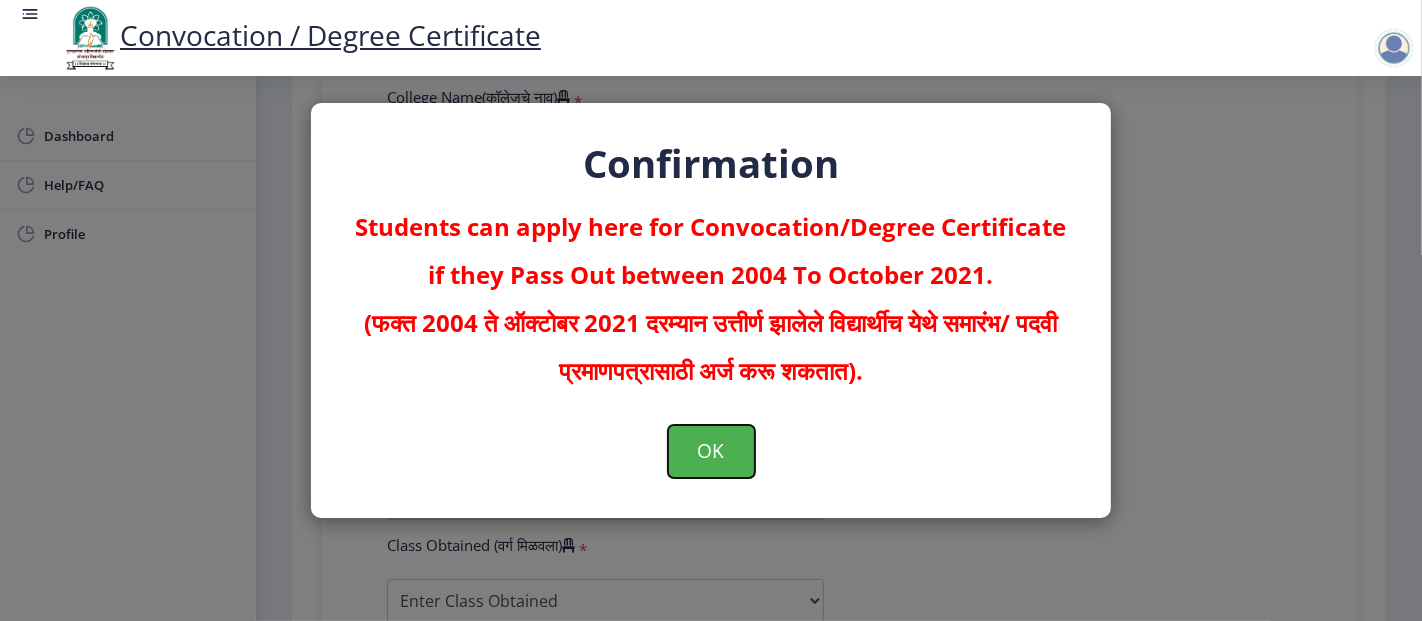 click on "OK" 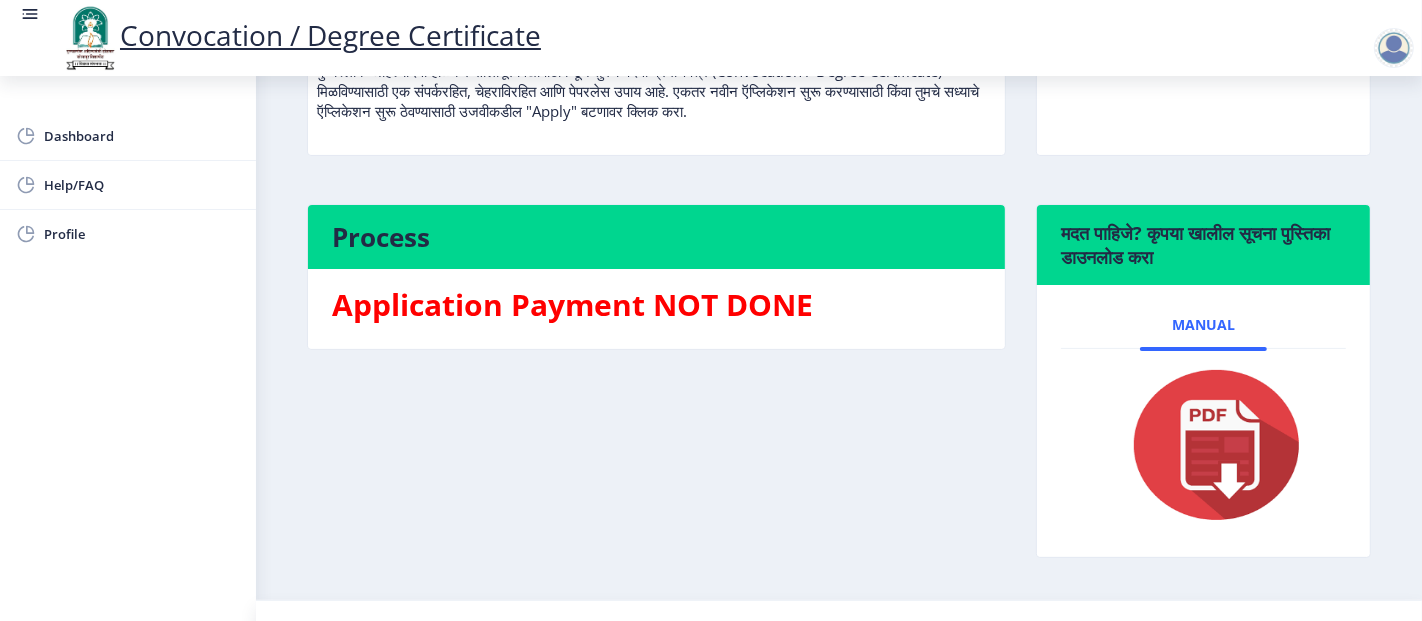 scroll, scrollTop: 331, scrollLeft: 0, axis: vertical 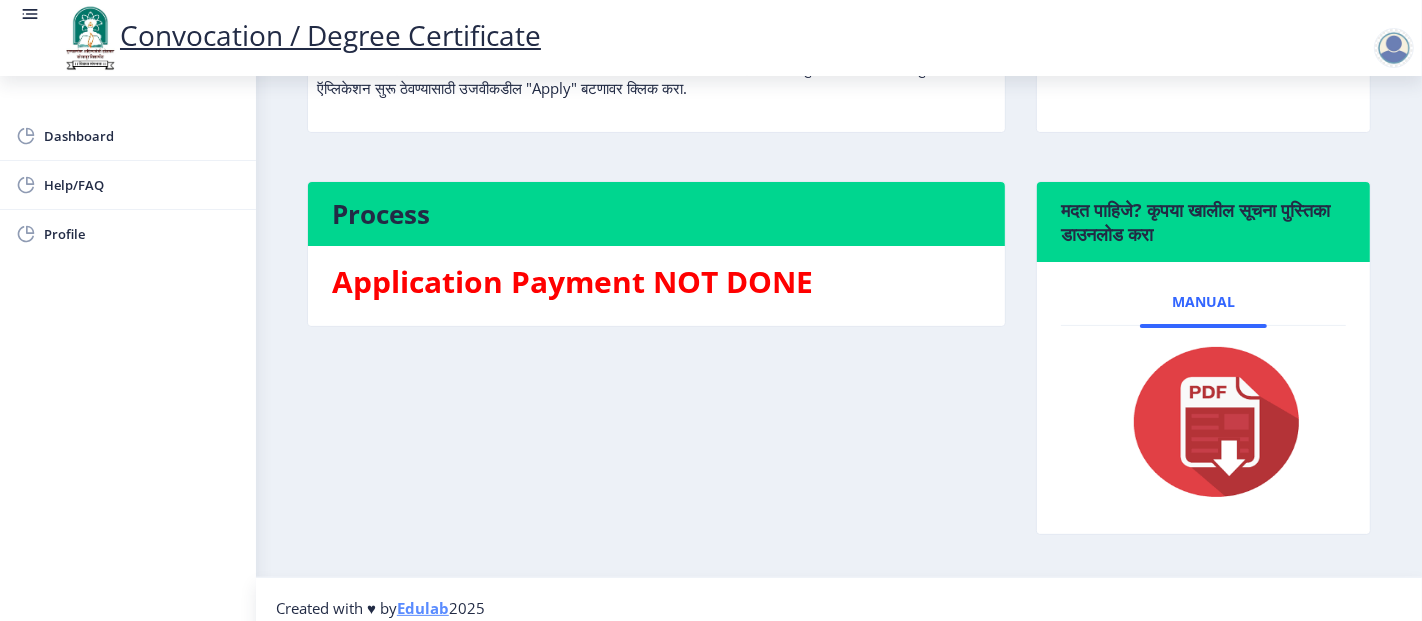 click 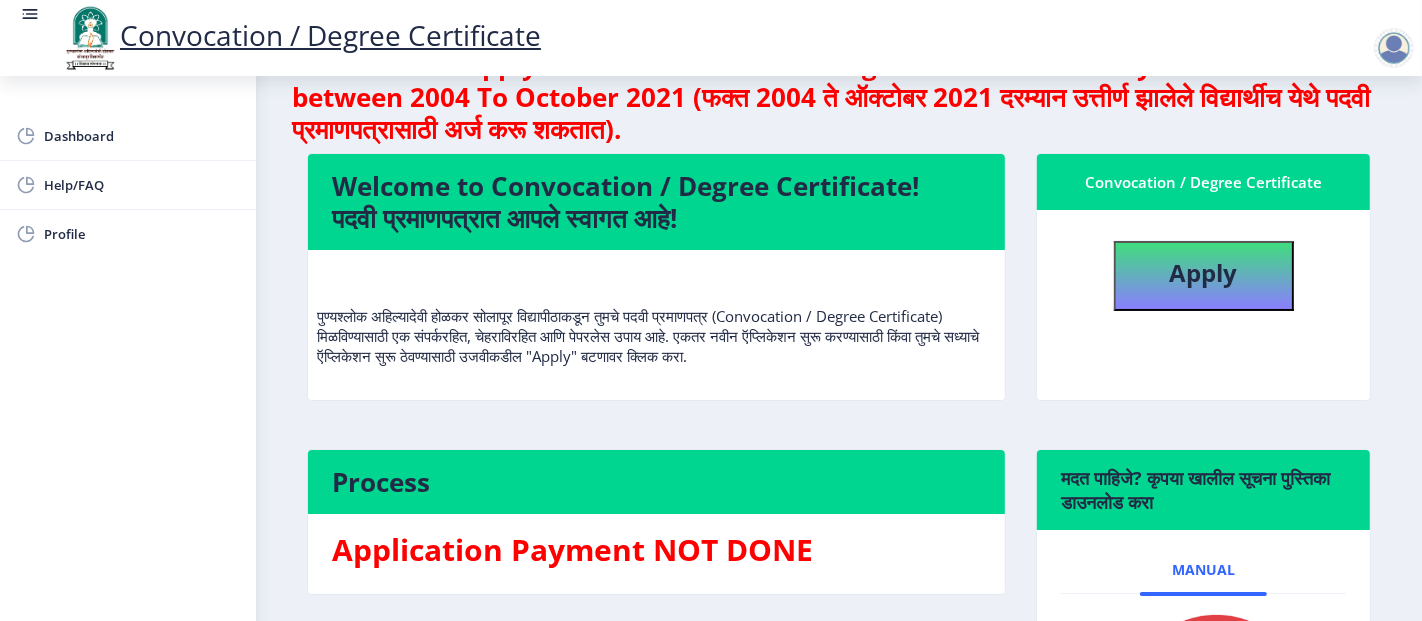 scroll, scrollTop: 0, scrollLeft: 0, axis: both 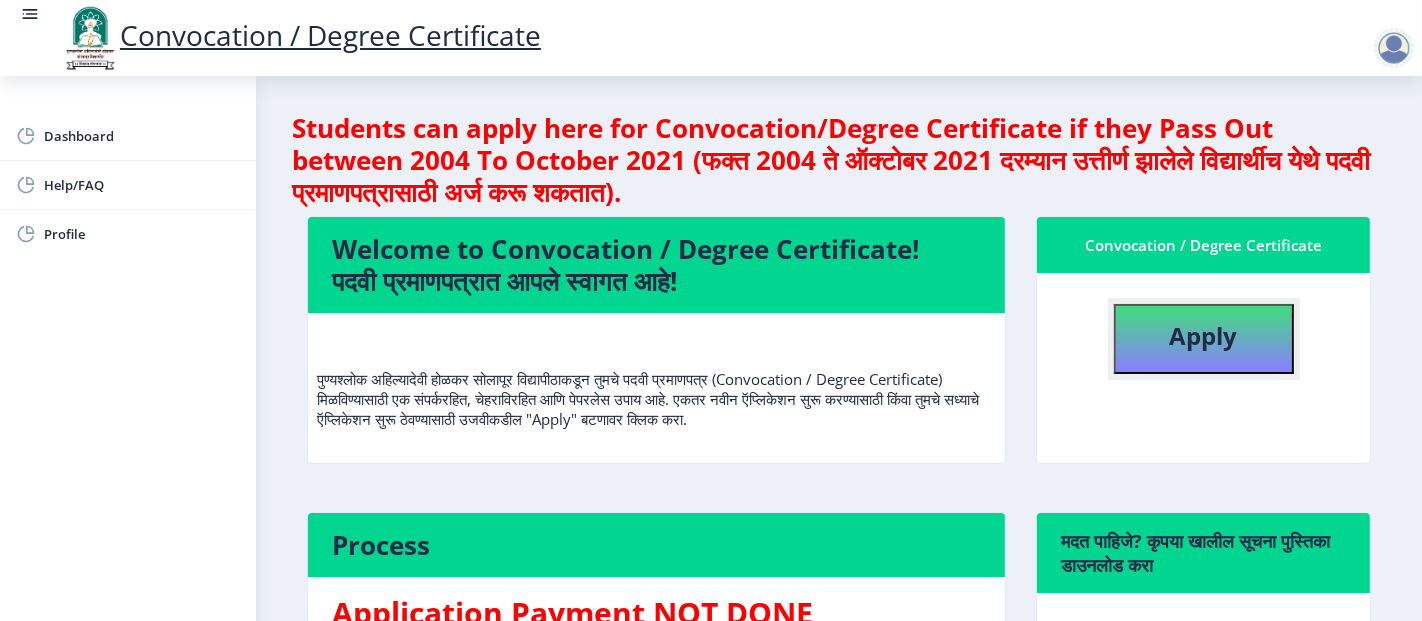 click on "Apply" 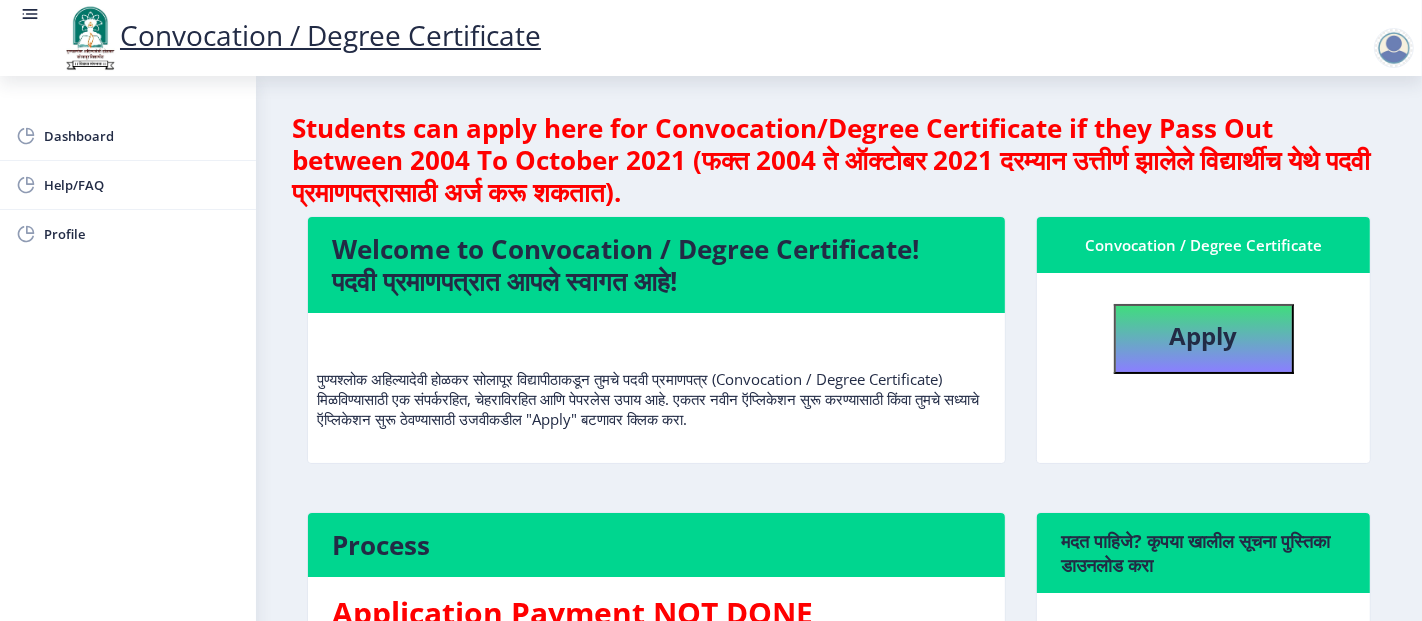 select 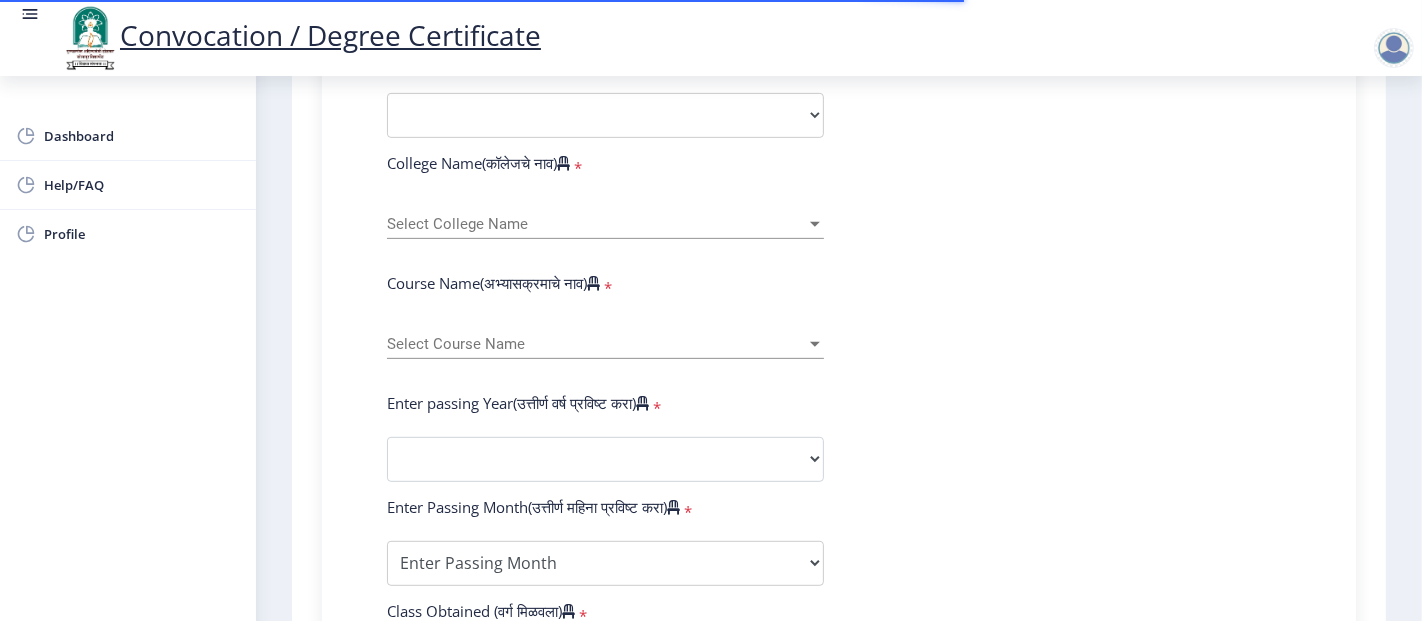 scroll, scrollTop: 779, scrollLeft: 0, axis: vertical 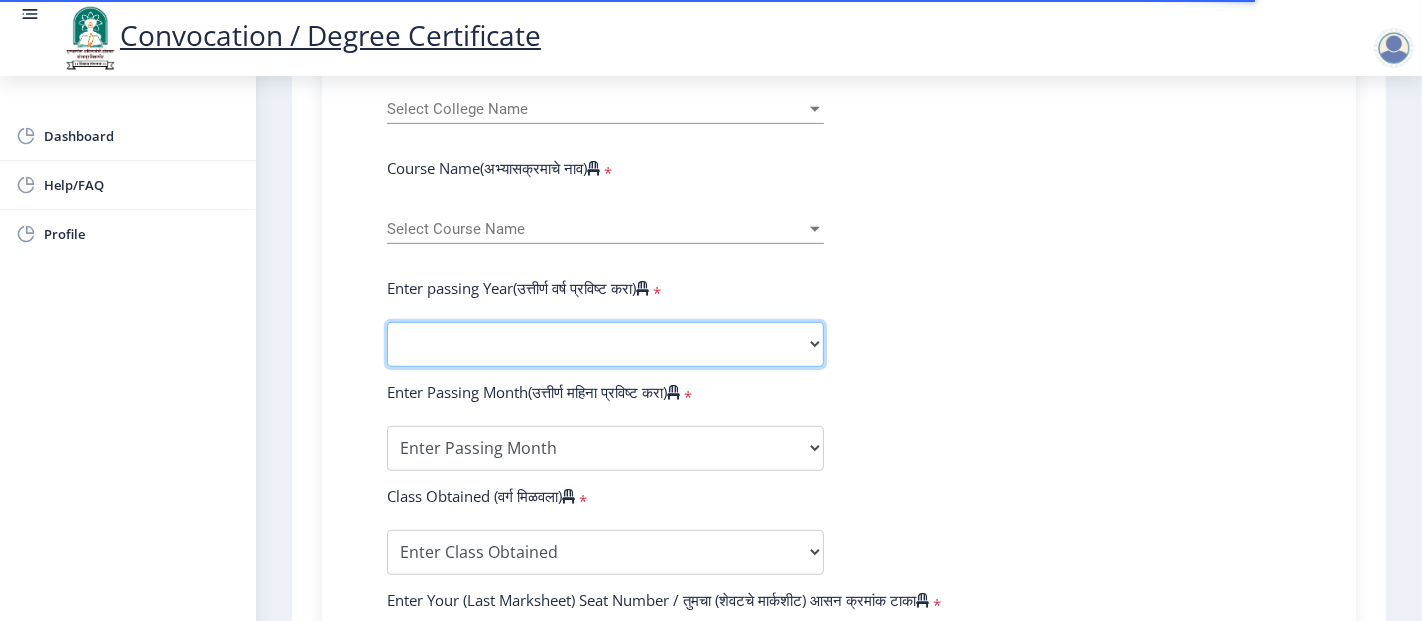 click on "2025   2024   2023   2022   2021   2020   2019   2018   2017   2016   2015   2014   2013   2012   2011   2010   2009   2008   2007   2006   2005   2004   2003   2002   2001   2000   1999   1998   1997   1996   1995   1994   1993   1992   1991   1990   1989   1988   1987   1986   1985   1984   1983   1982   1981   1980   1979   1978   1977   1976" 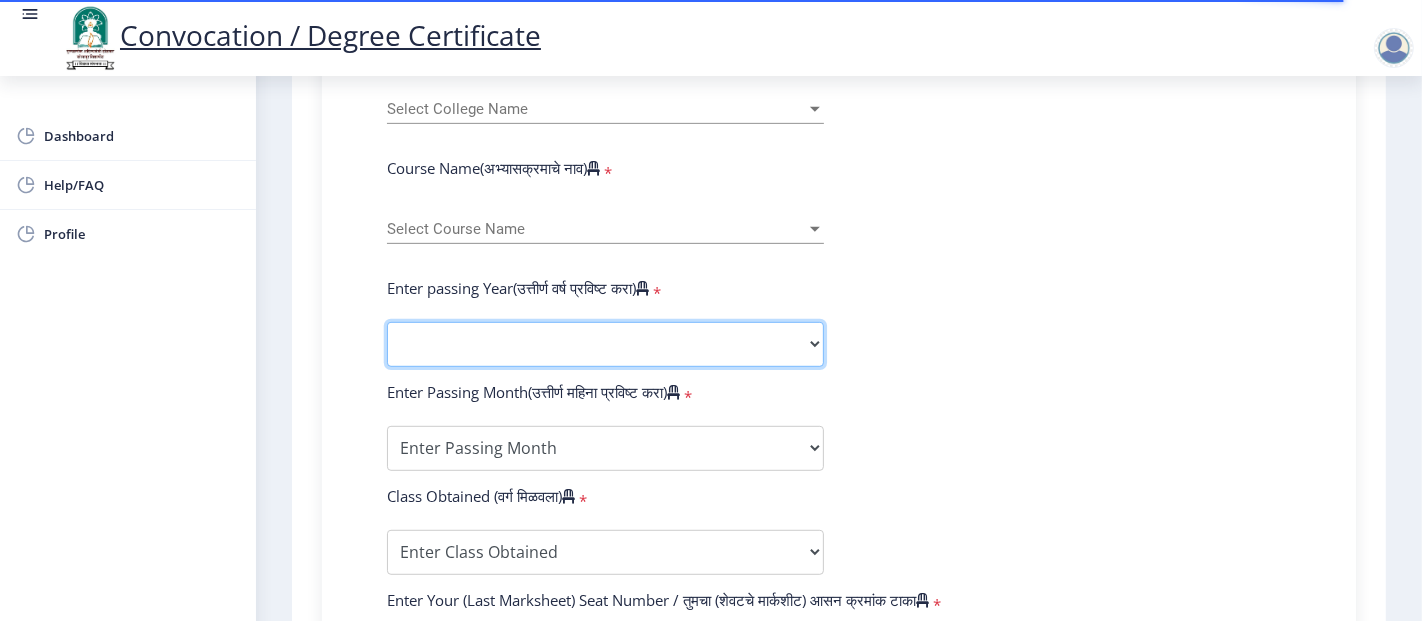 select on "2025" 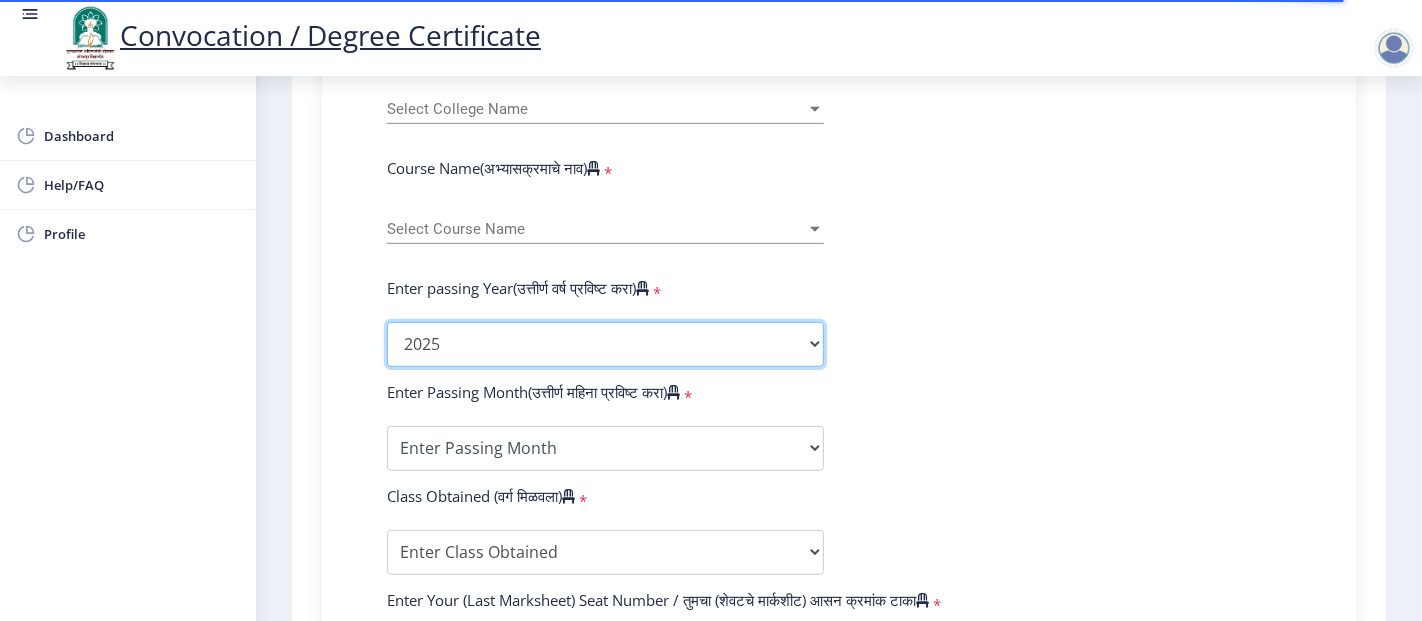 click on "2025   2024   2023   2022   2021   2020   2019   2018   2017   2016   2015   2014   2013   2012   2011   2010   2009   2008   2007   2006   2005   2004   2003   2002   2001   2000   1999   1998   1997   1996   1995   1994   1993   1992   1991   1990   1989   1988   1987   1986   1985   1984   1983   1982   1981   1980   1979   1978   1977   1976" 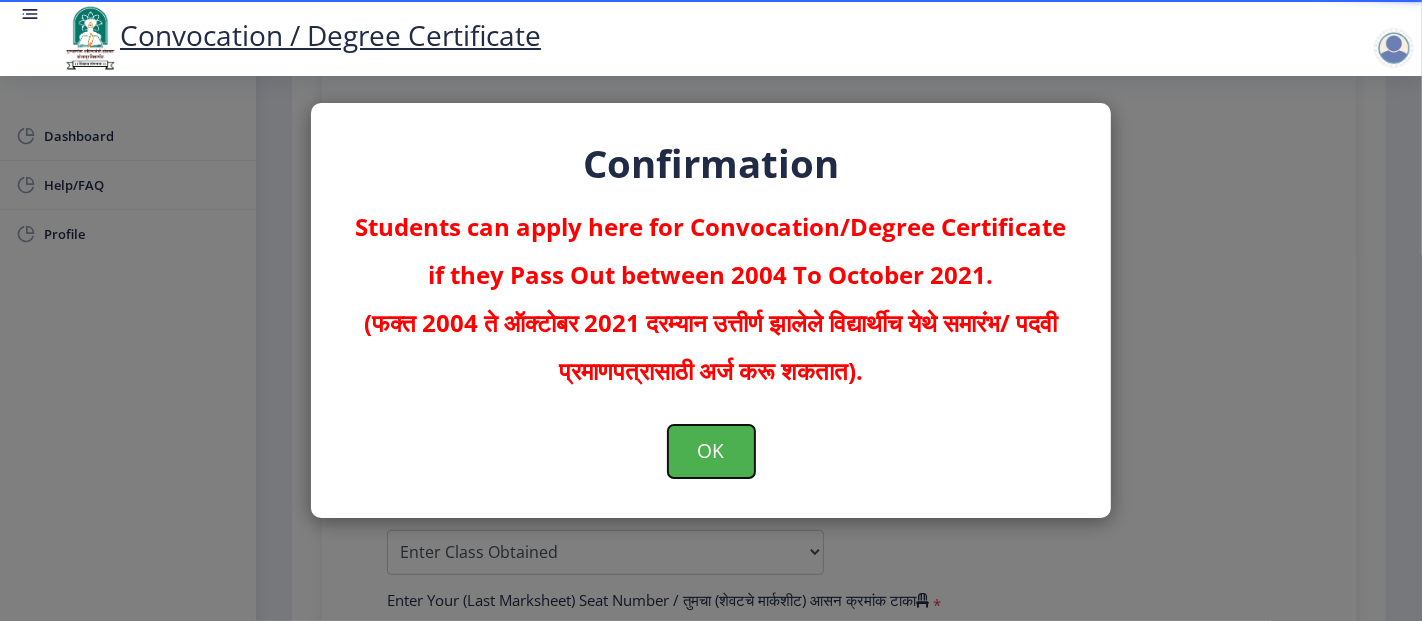 click on "OK" 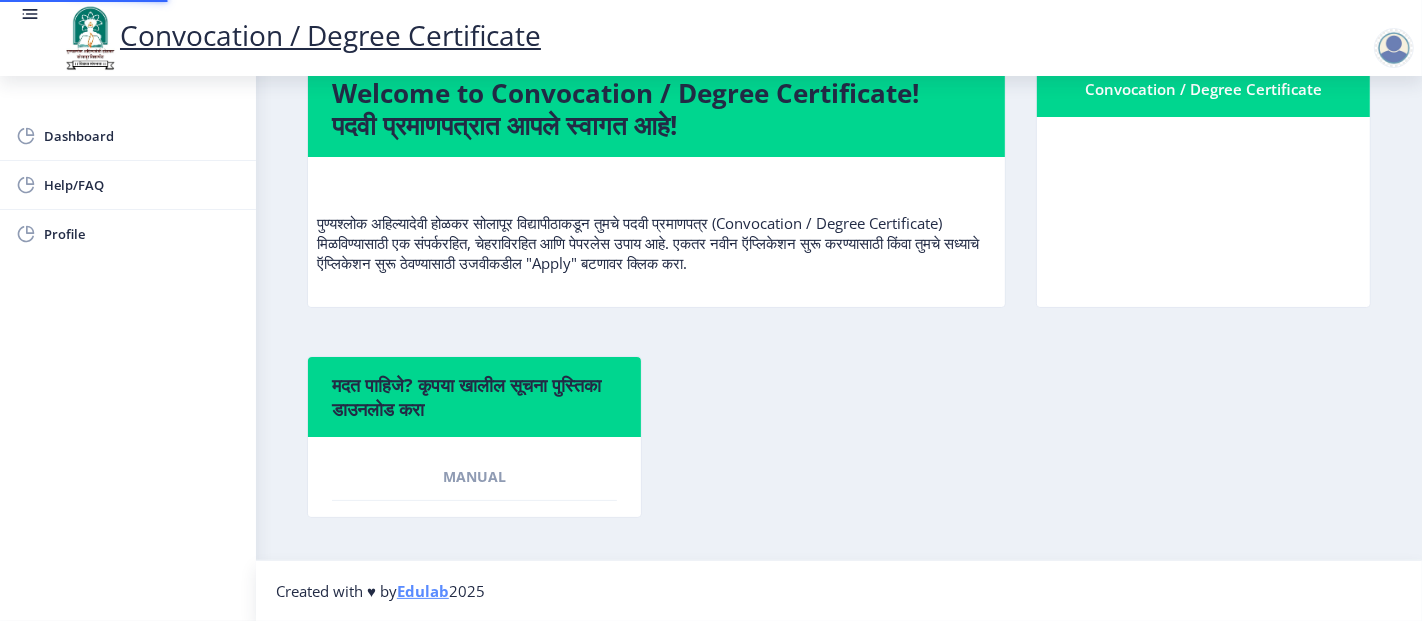 scroll, scrollTop: 0, scrollLeft: 0, axis: both 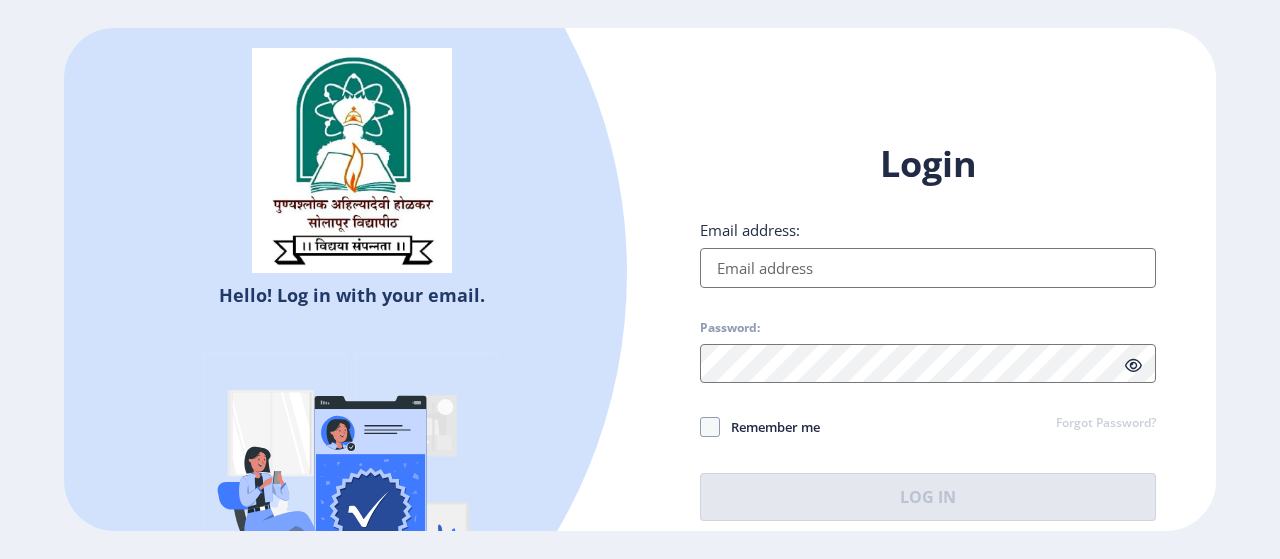 click on "Email address:" at bounding box center [928, 268] 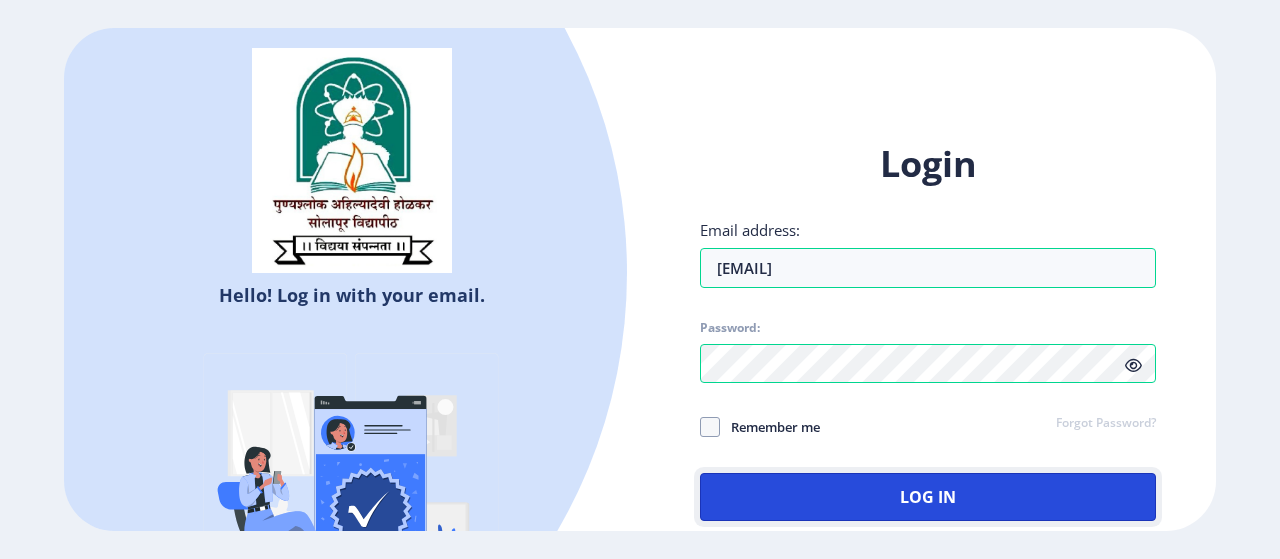 click on "Log In" 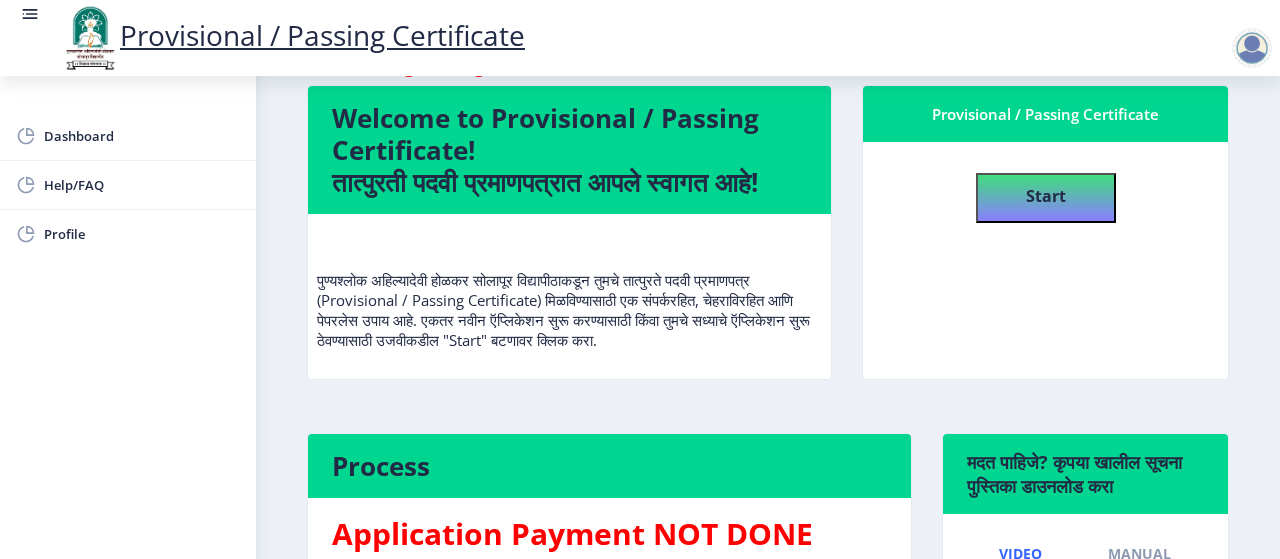 scroll, scrollTop: 122, scrollLeft: 0, axis: vertical 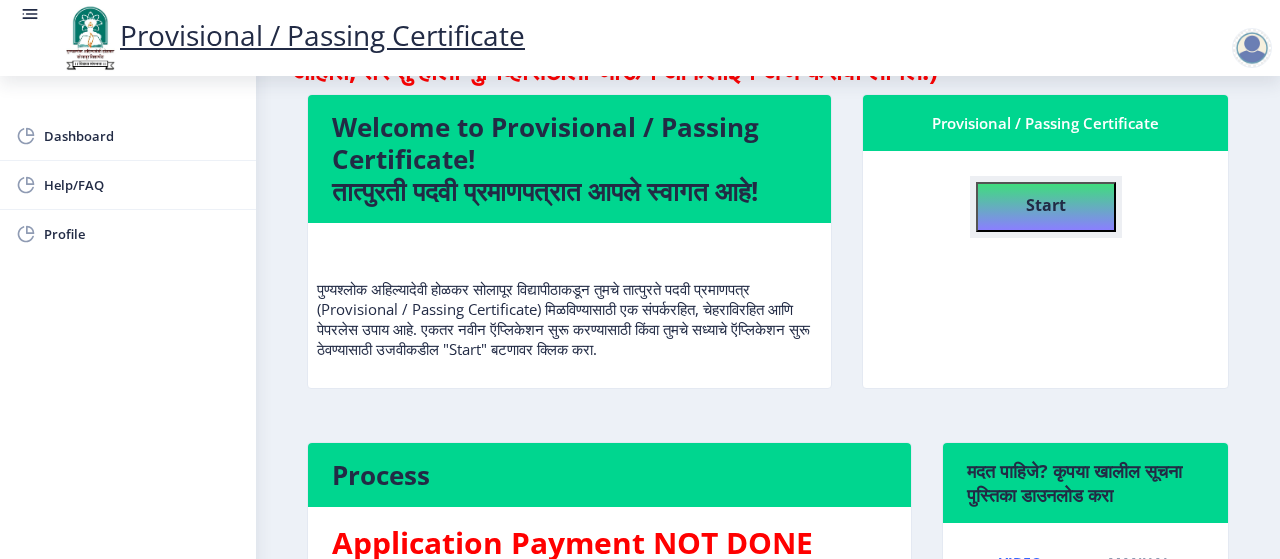click on "Start" 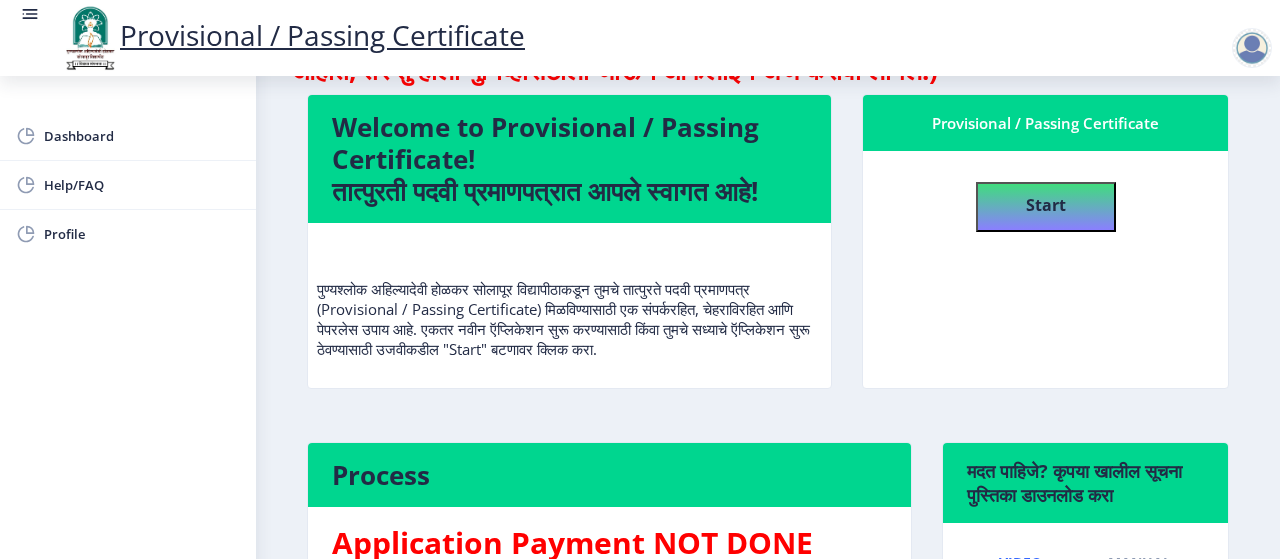 scroll, scrollTop: 0, scrollLeft: 0, axis: both 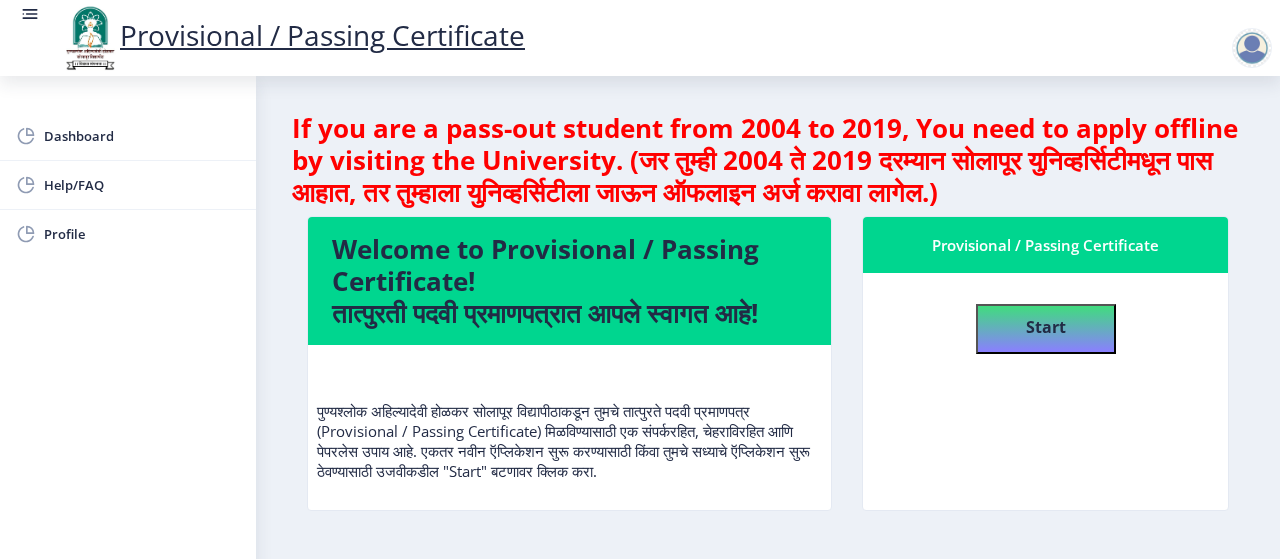 select 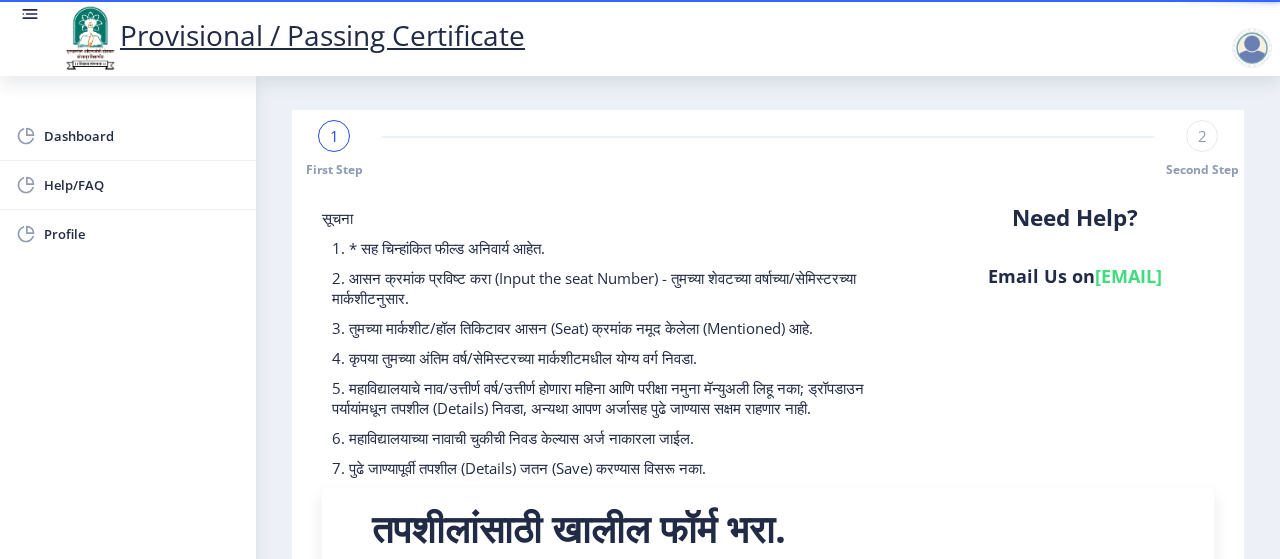 scroll, scrollTop: 0, scrollLeft: 0, axis: both 